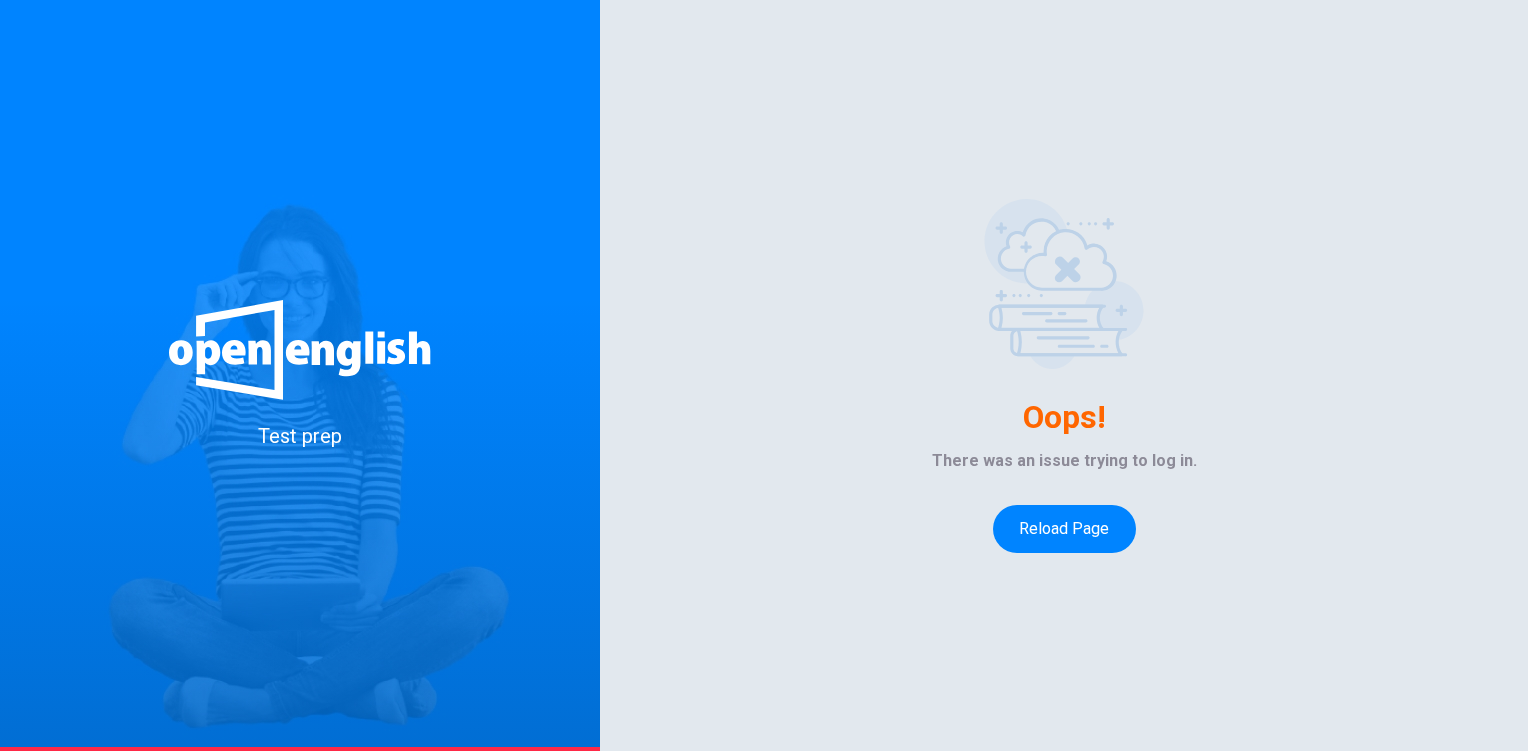 scroll, scrollTop: 0, scrollLeft: 0, axis: both 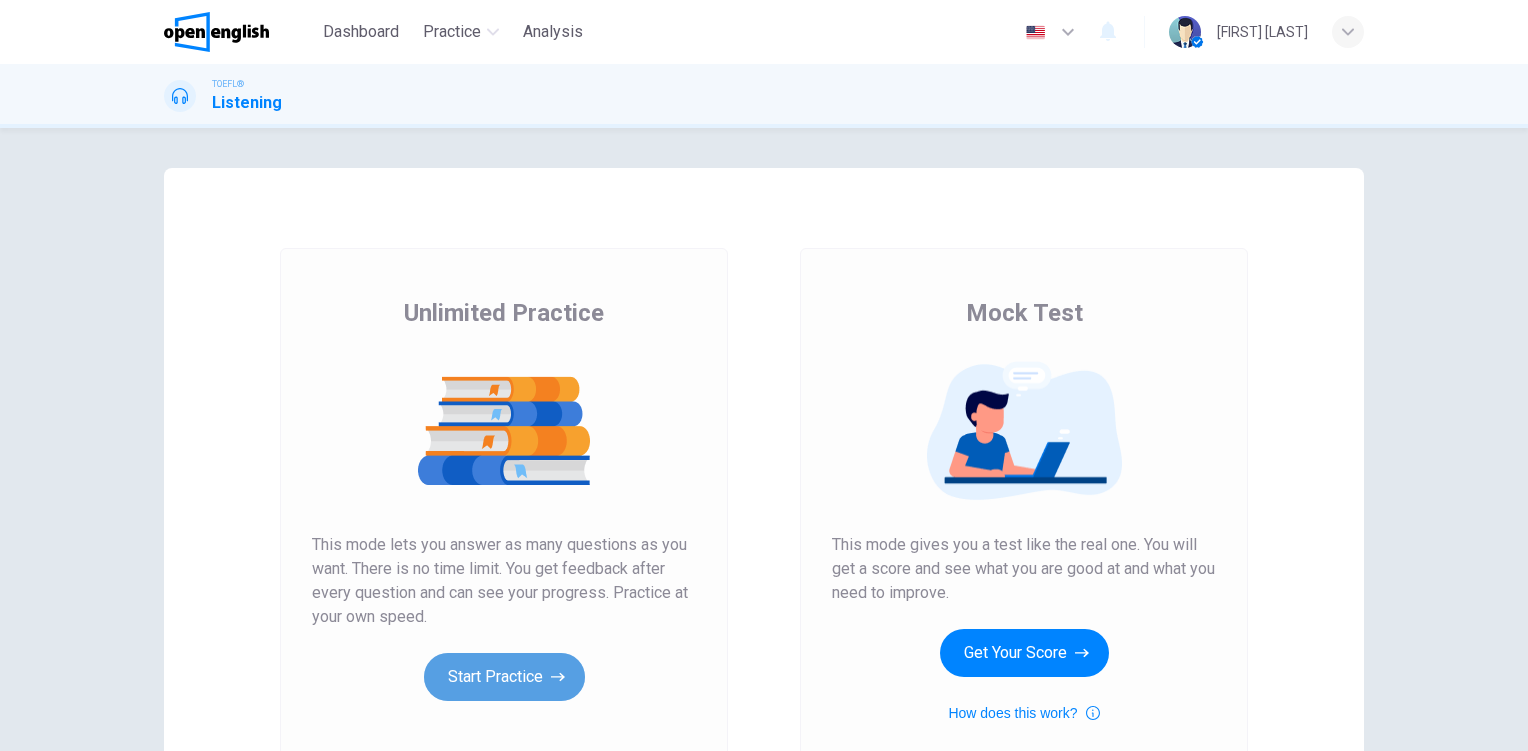 click on "Start Practice" at bounding box center (504, 677) 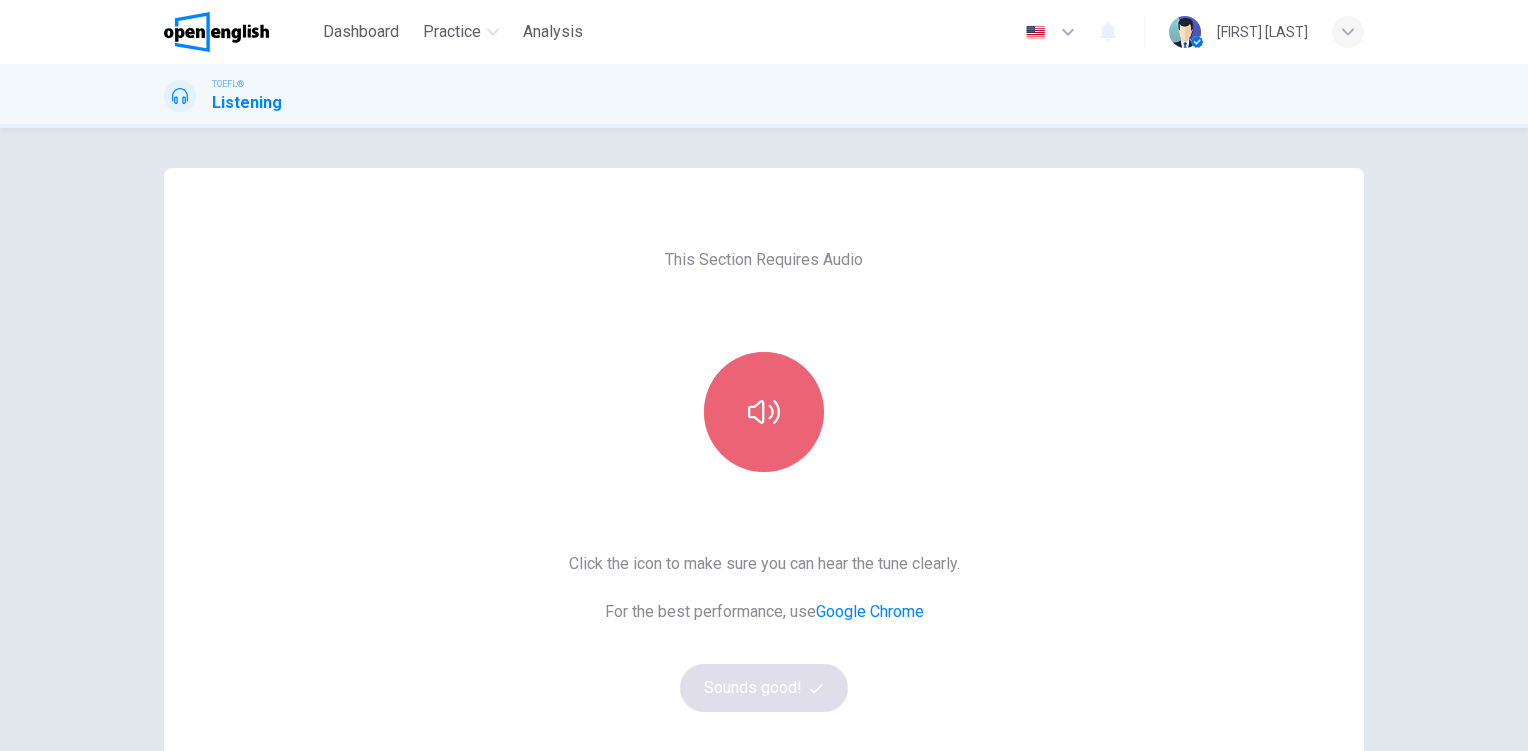 click at bounding box center (764, 412) 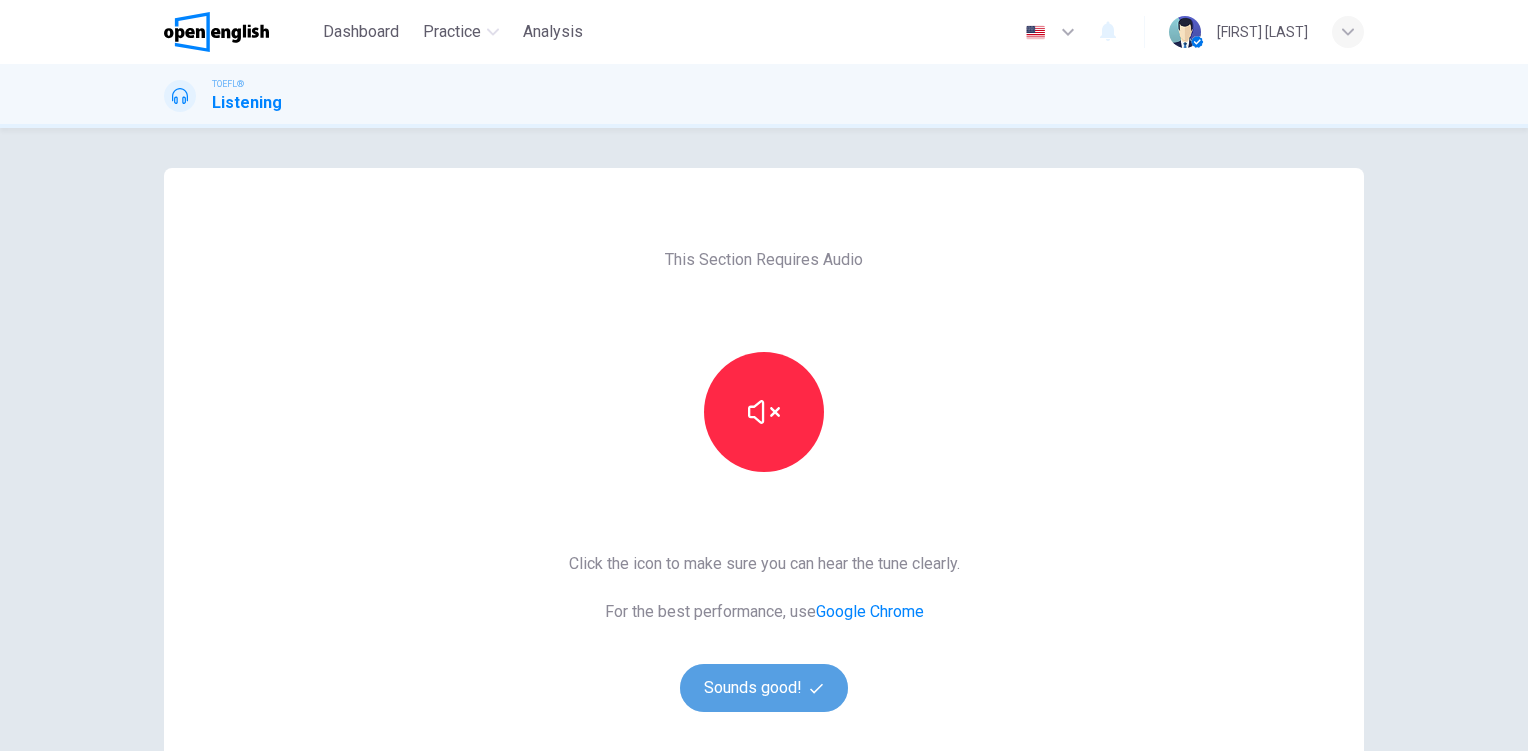 click on "Sounds good!" at bounding box center [764, 688] 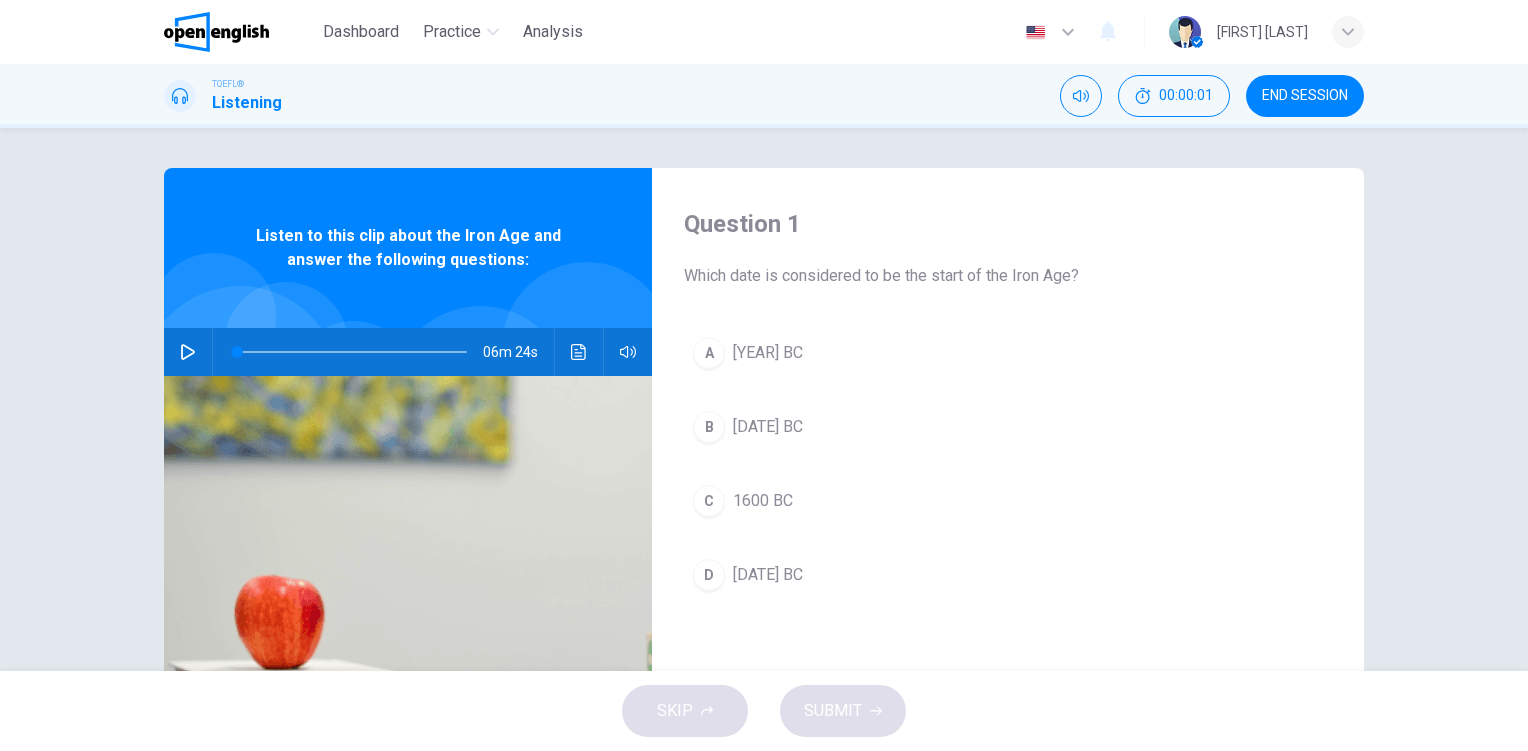 click at bounding box center [188, 352] 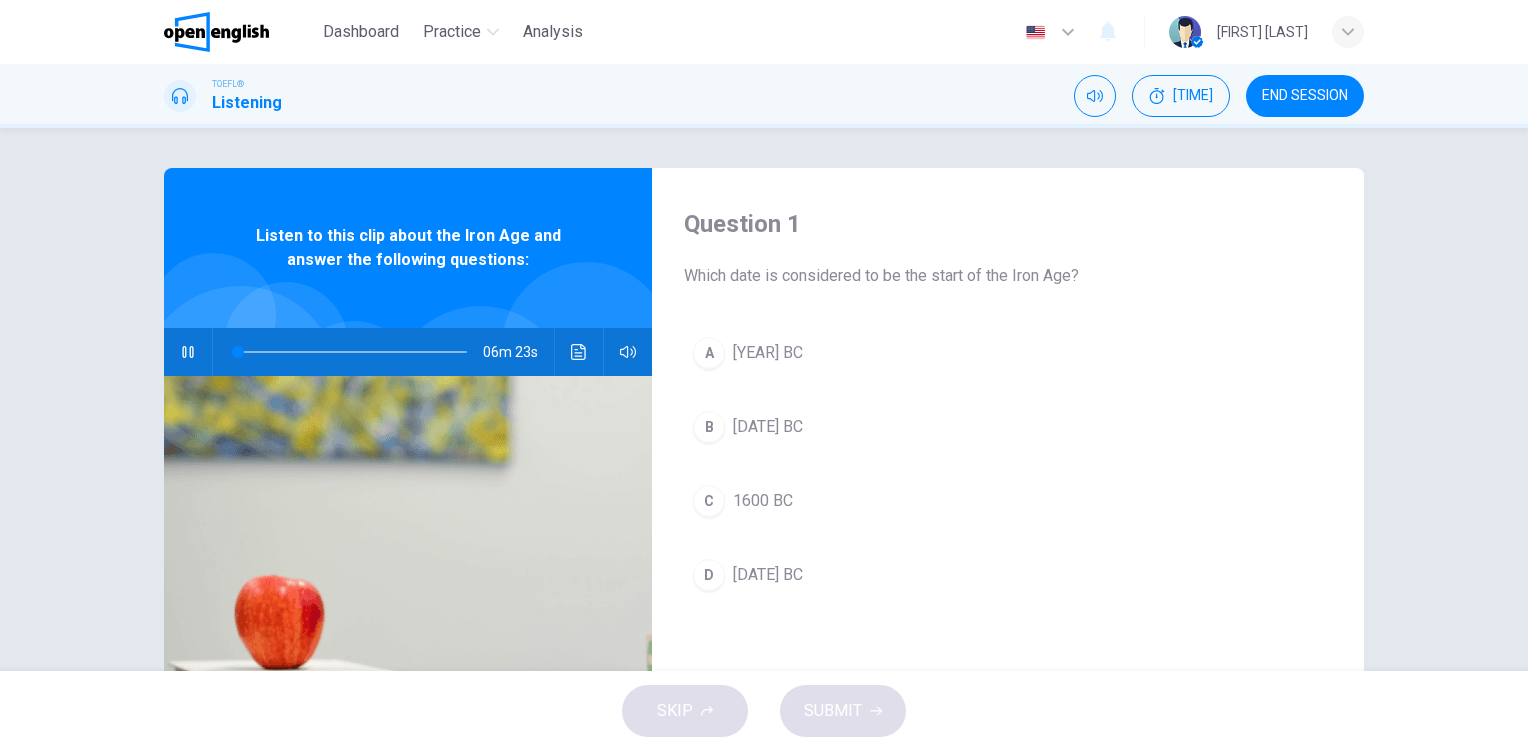 type 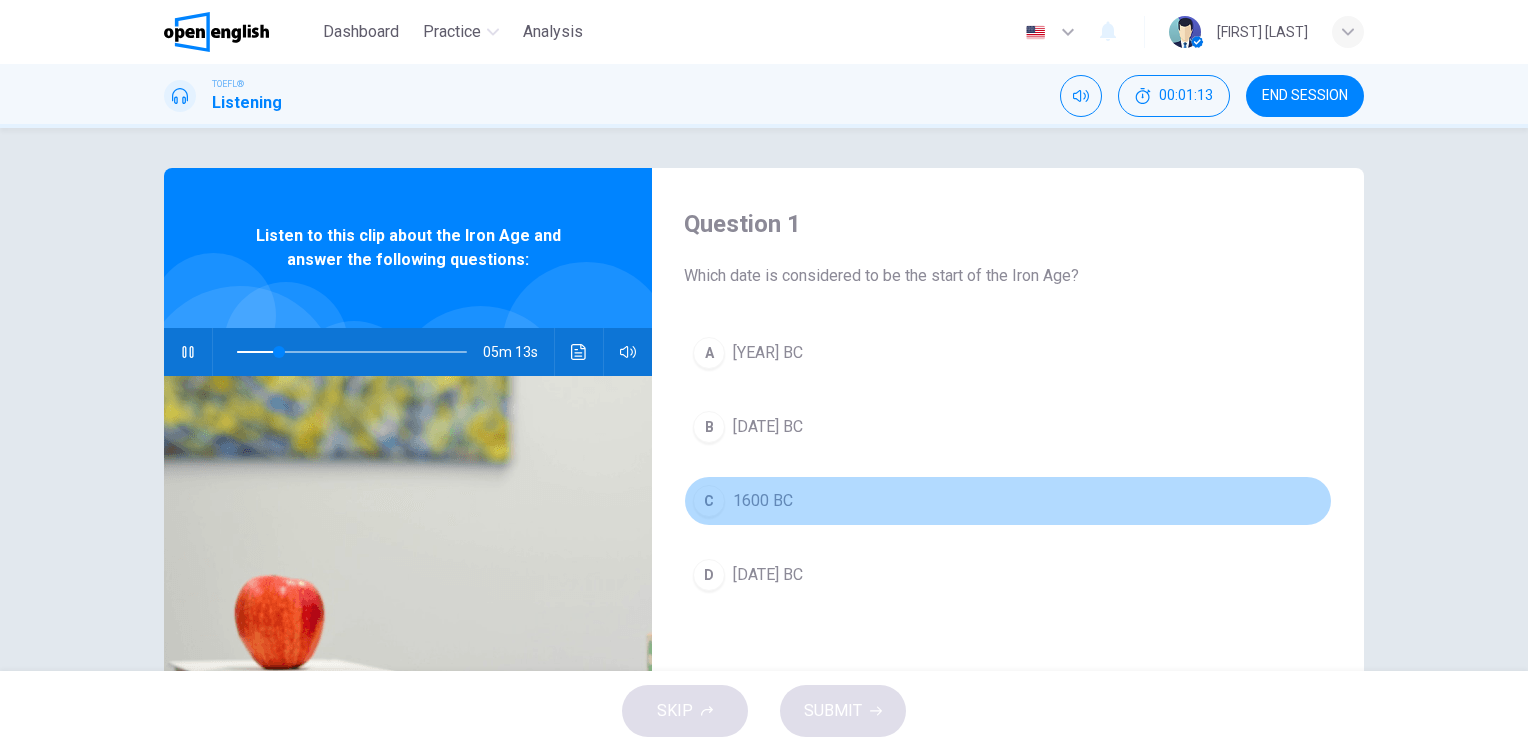 click on "1600 BC" at bounding box center (768, 353) 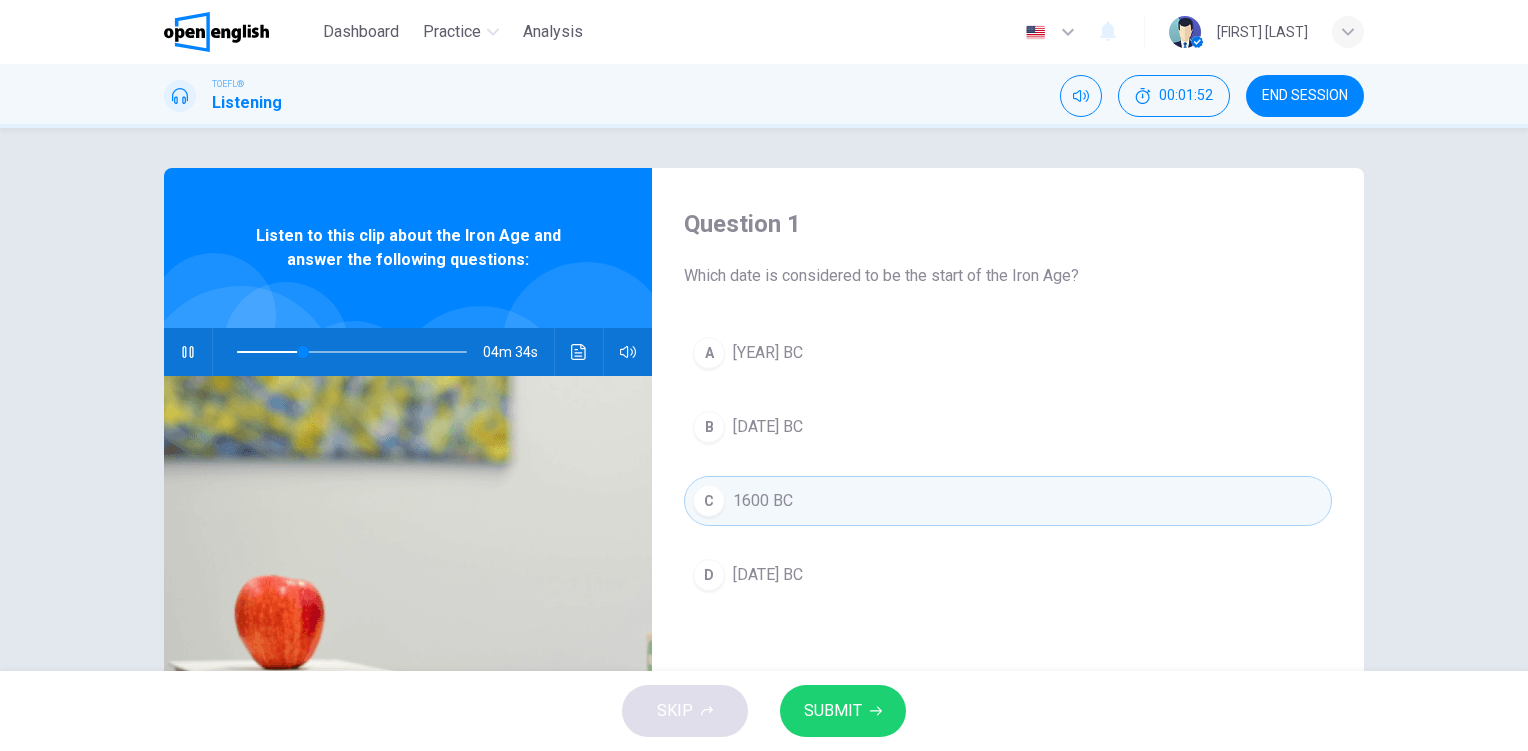 type 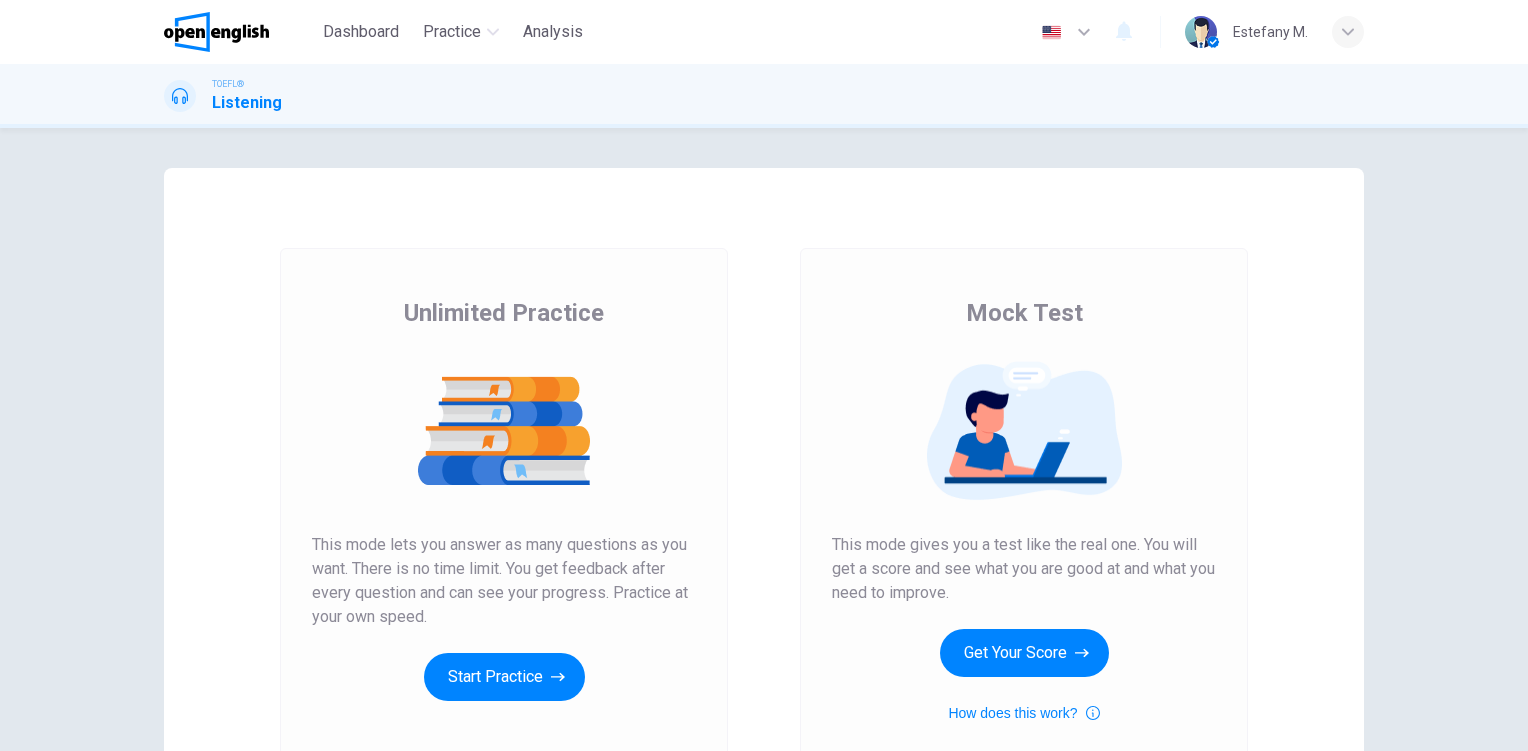scroll, scrollTop: 0, scrollLeft: 0, axis: both 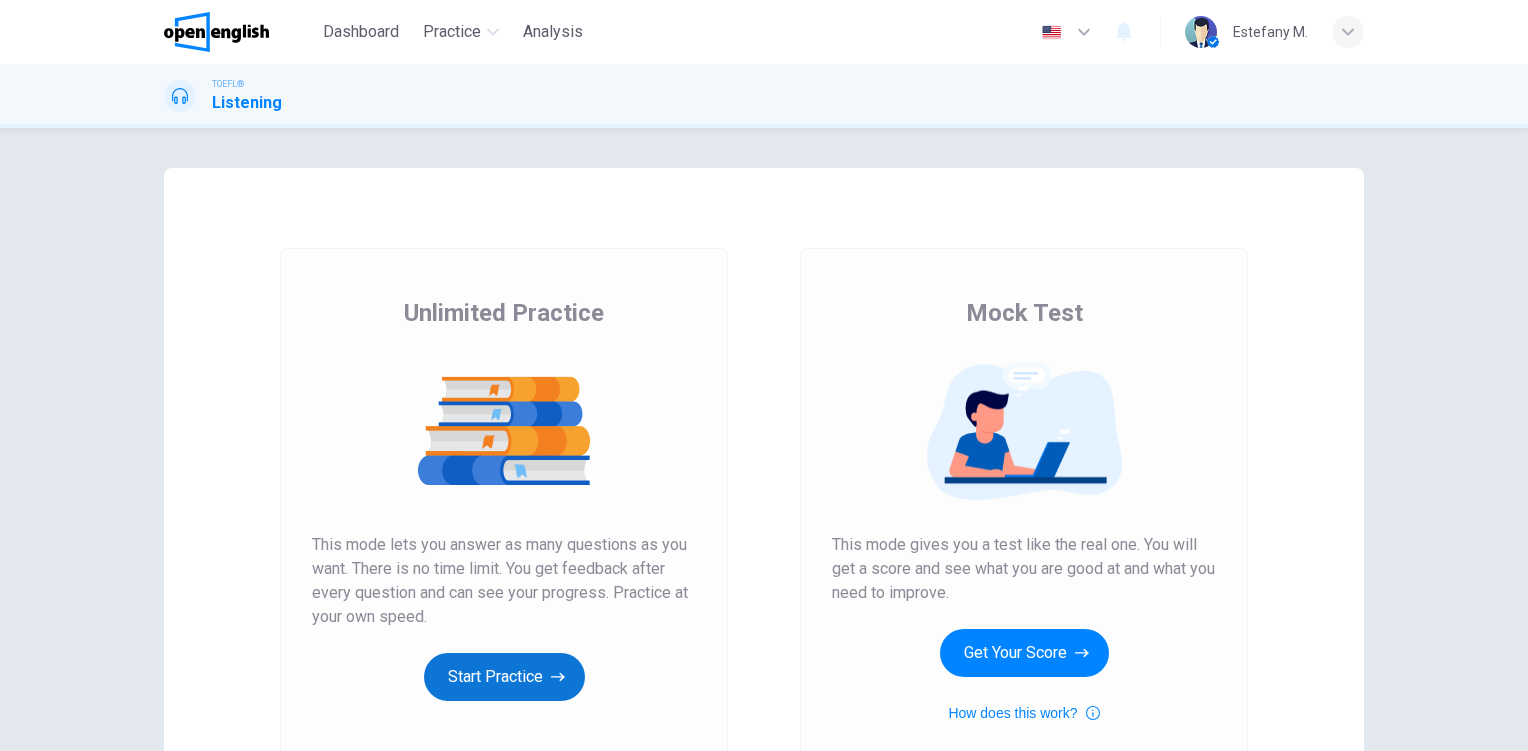 click on "Start Practice" at bounding box center (504, 677) 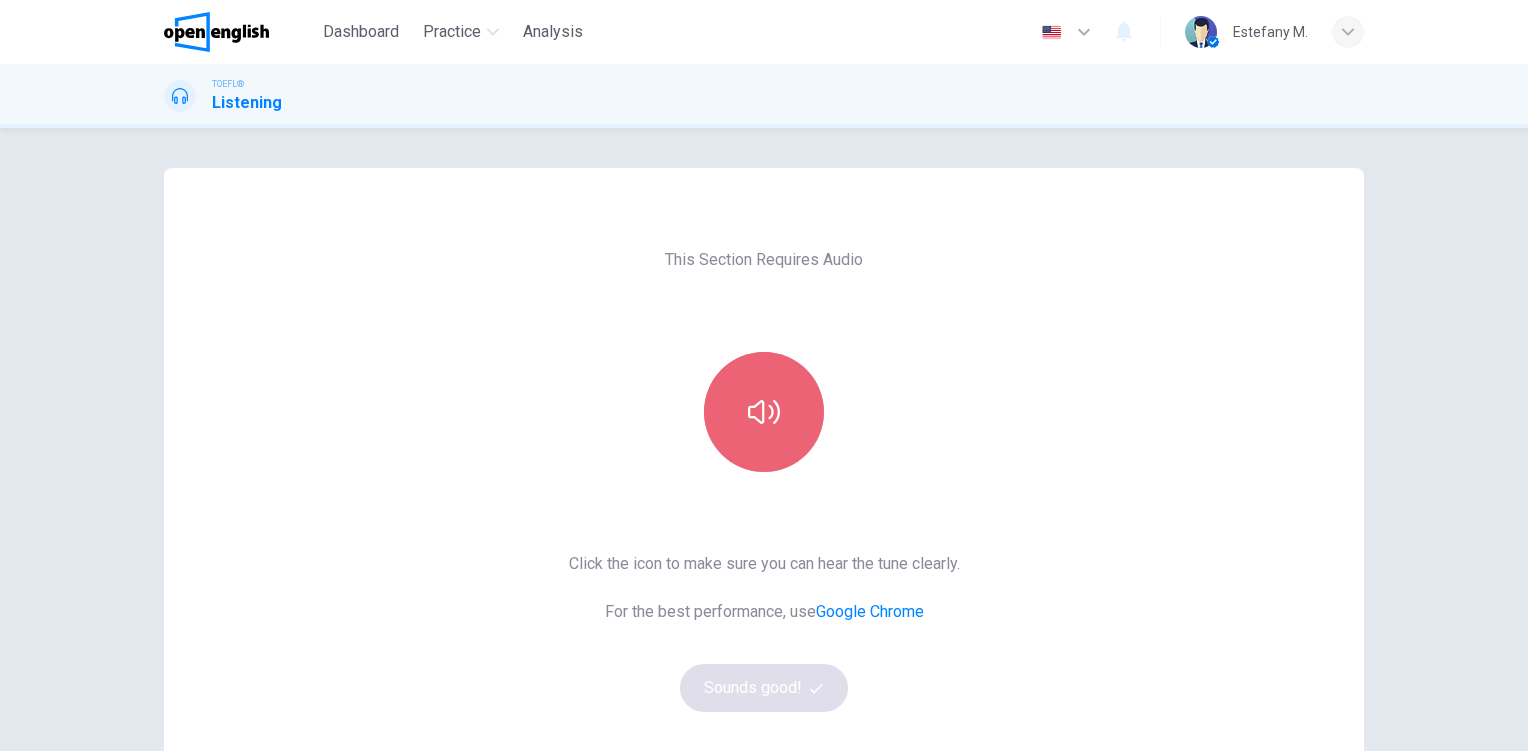 click at bounding box center [764, 412] 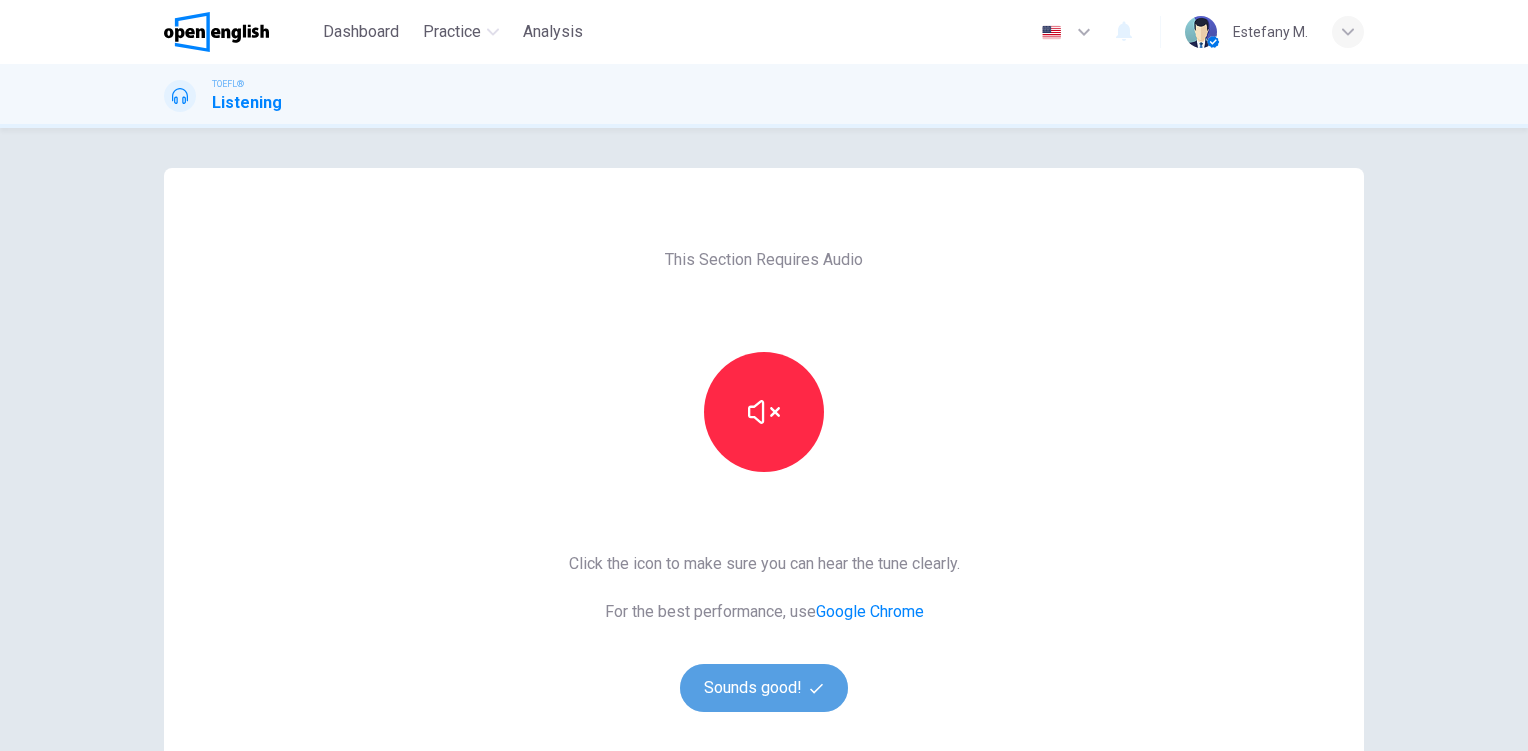 click on "Sounds good!" at bounding box center [764, 688] 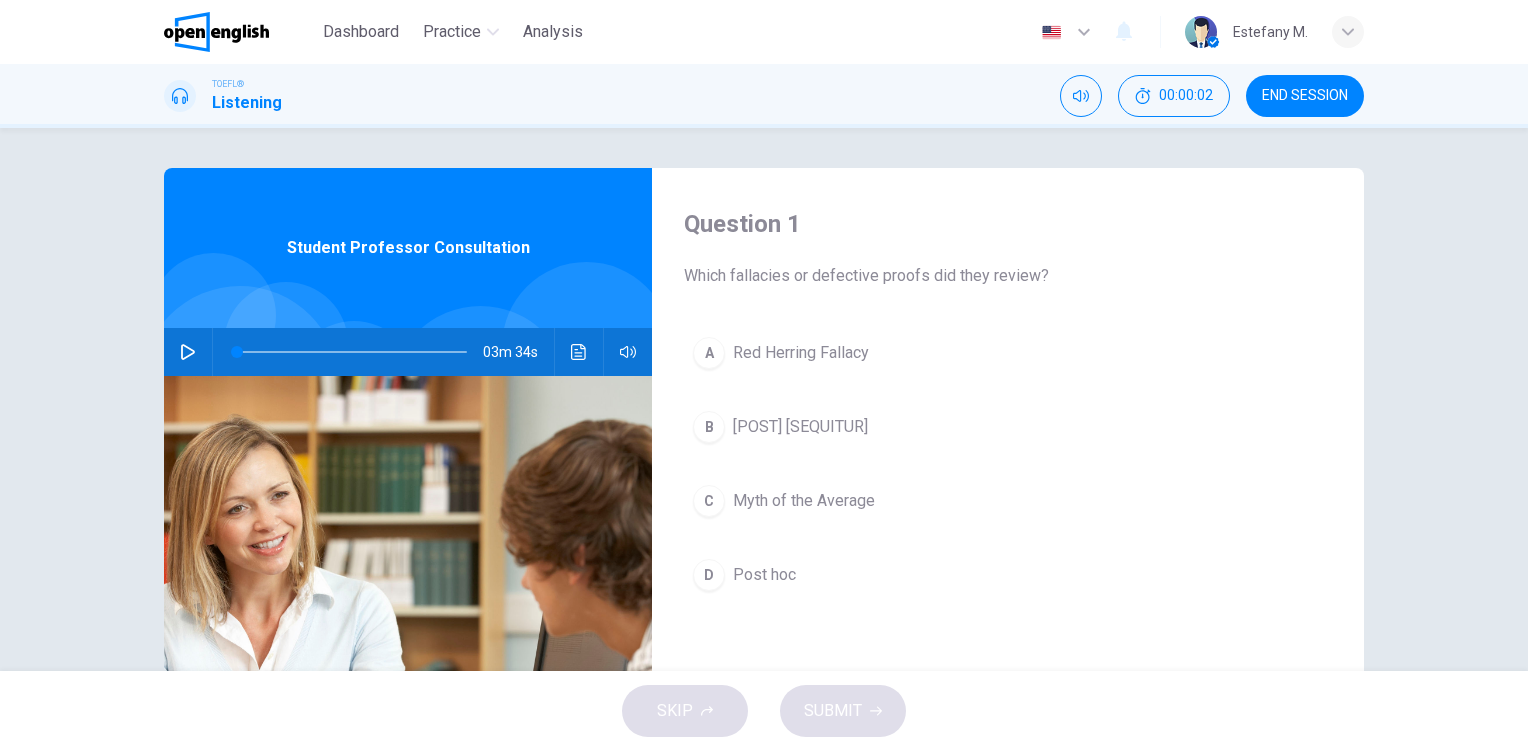 click at bounding box center [188, 352] 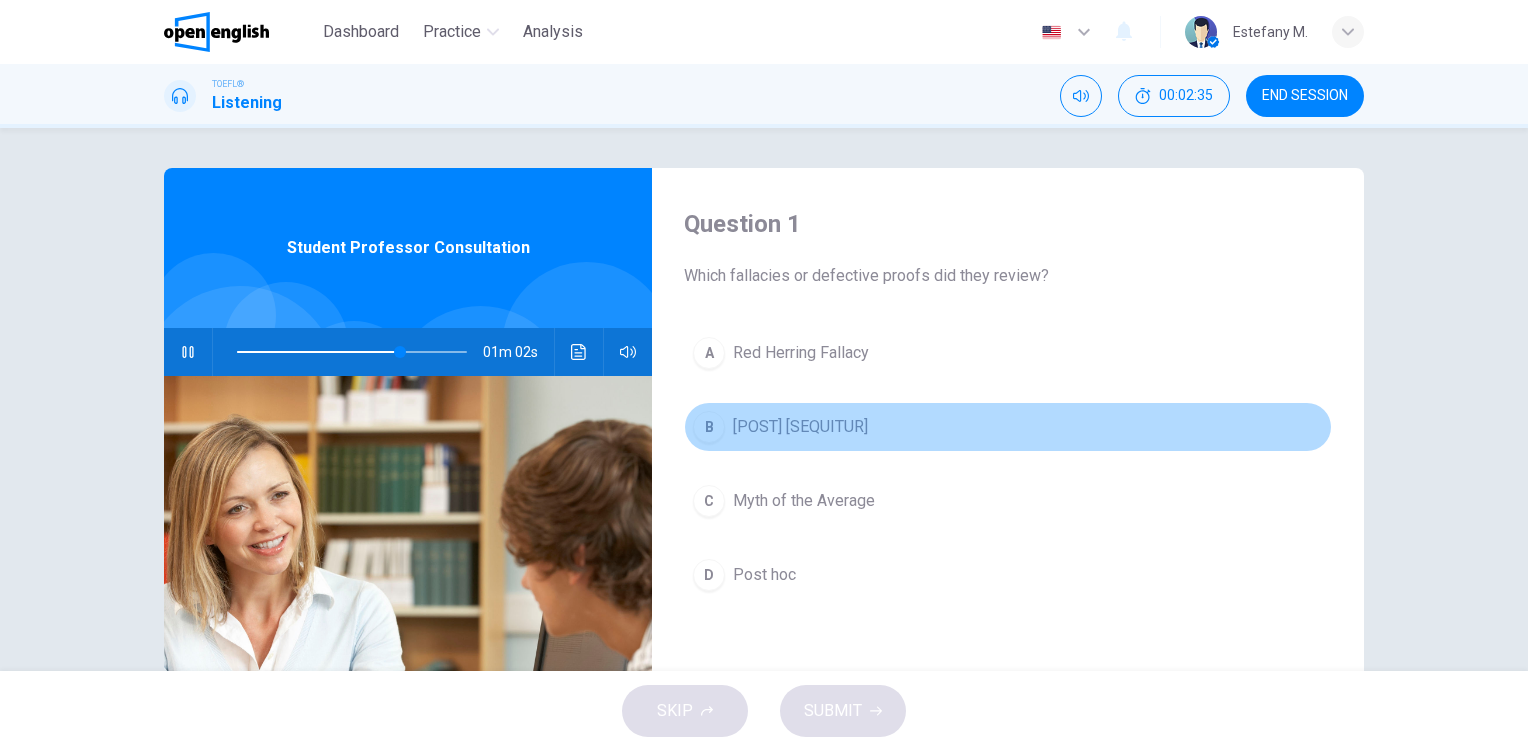 click on "Post Sequitur" at bounding box center (801, 353) 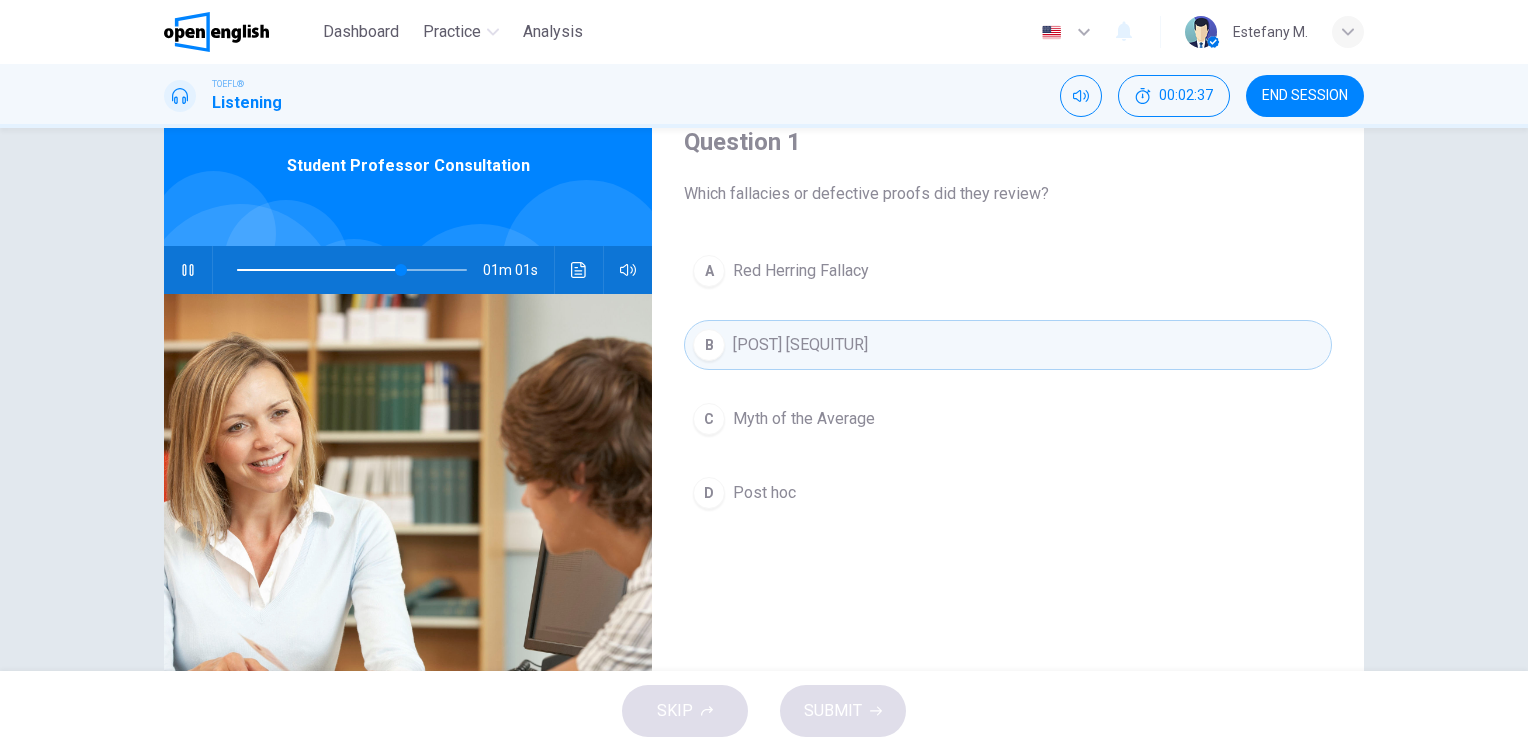 scroll, scrollTop: 103, scrollLeft: 0, axis: vertical 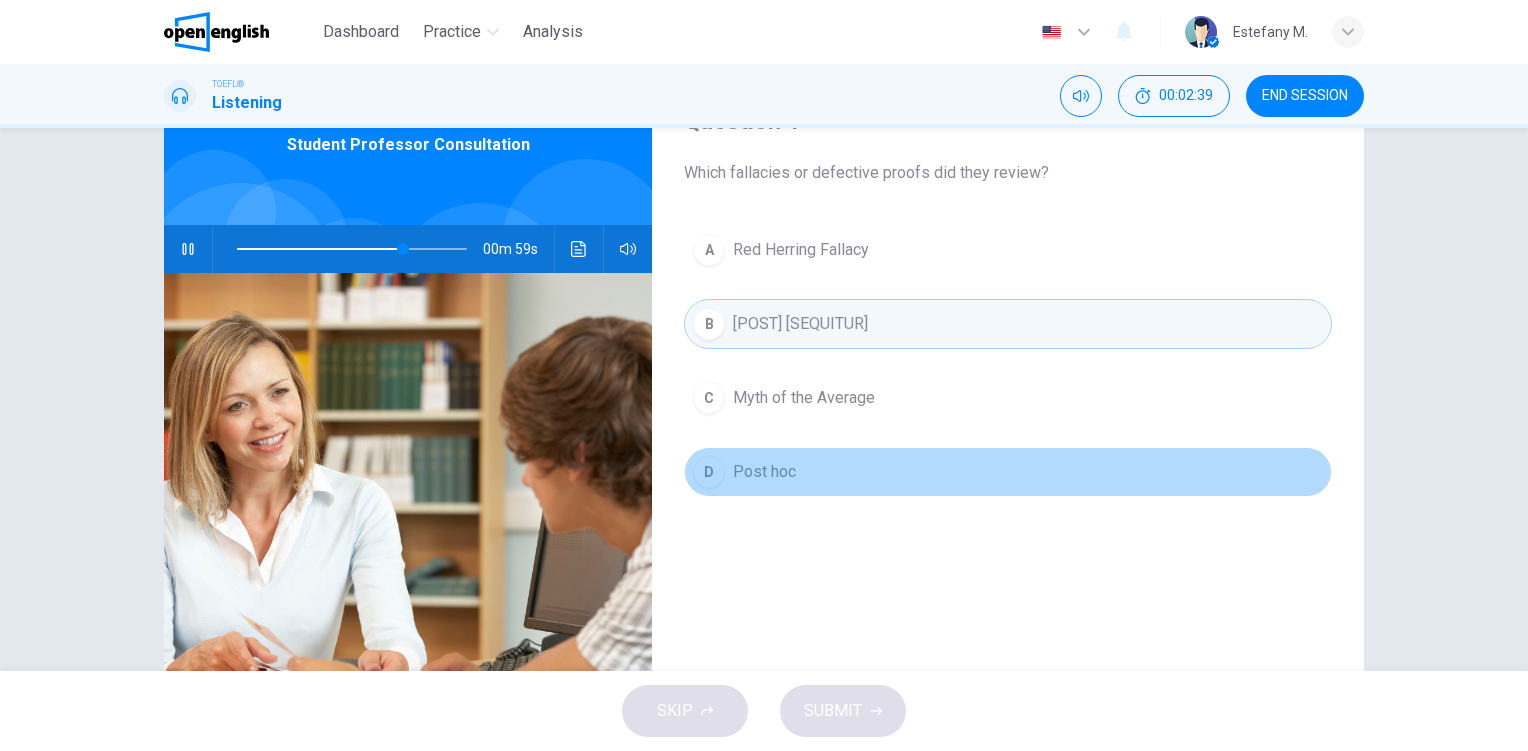 click on "Post Hoc" at bounding box center (801, 250) 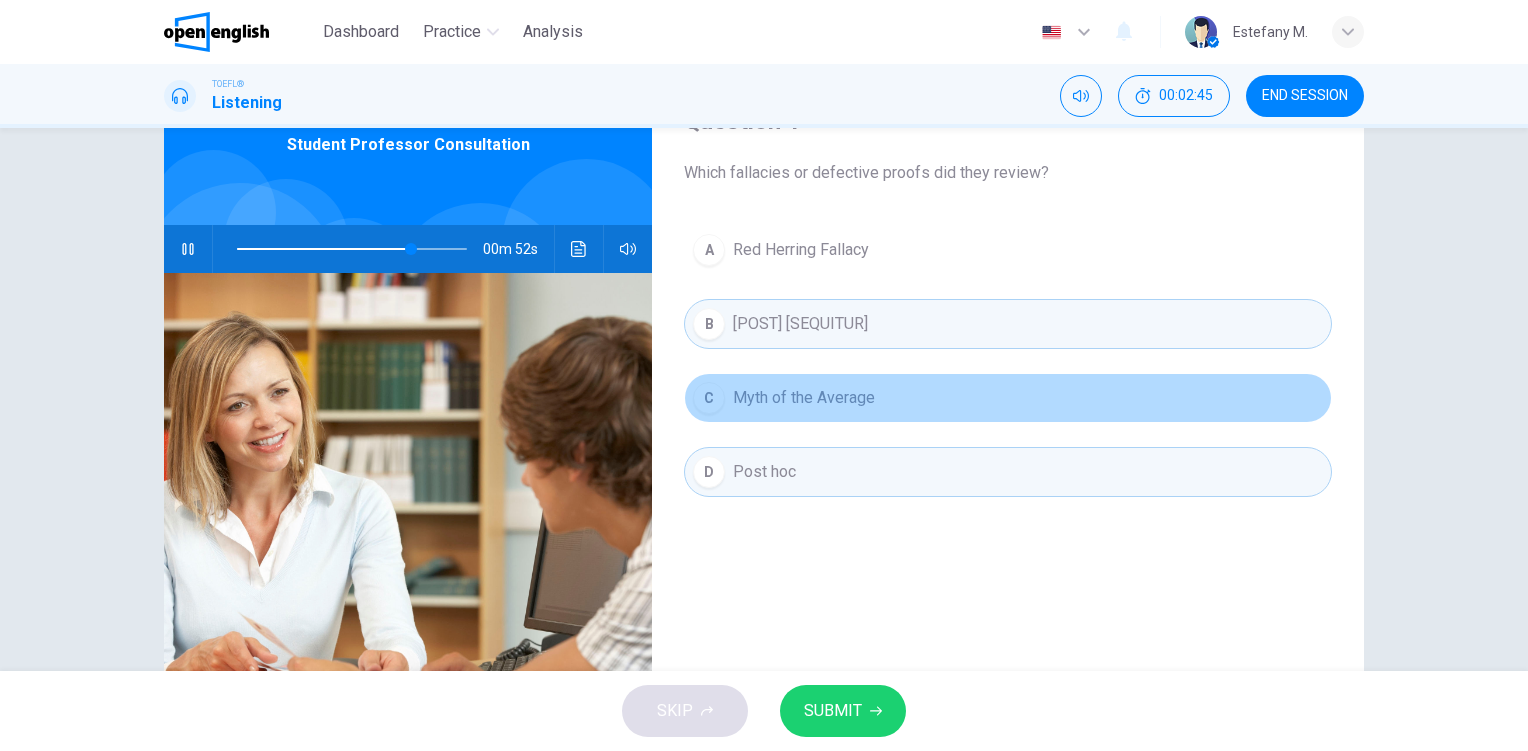 click on "C Myth of the Average" at bounding box center (1008, 398) 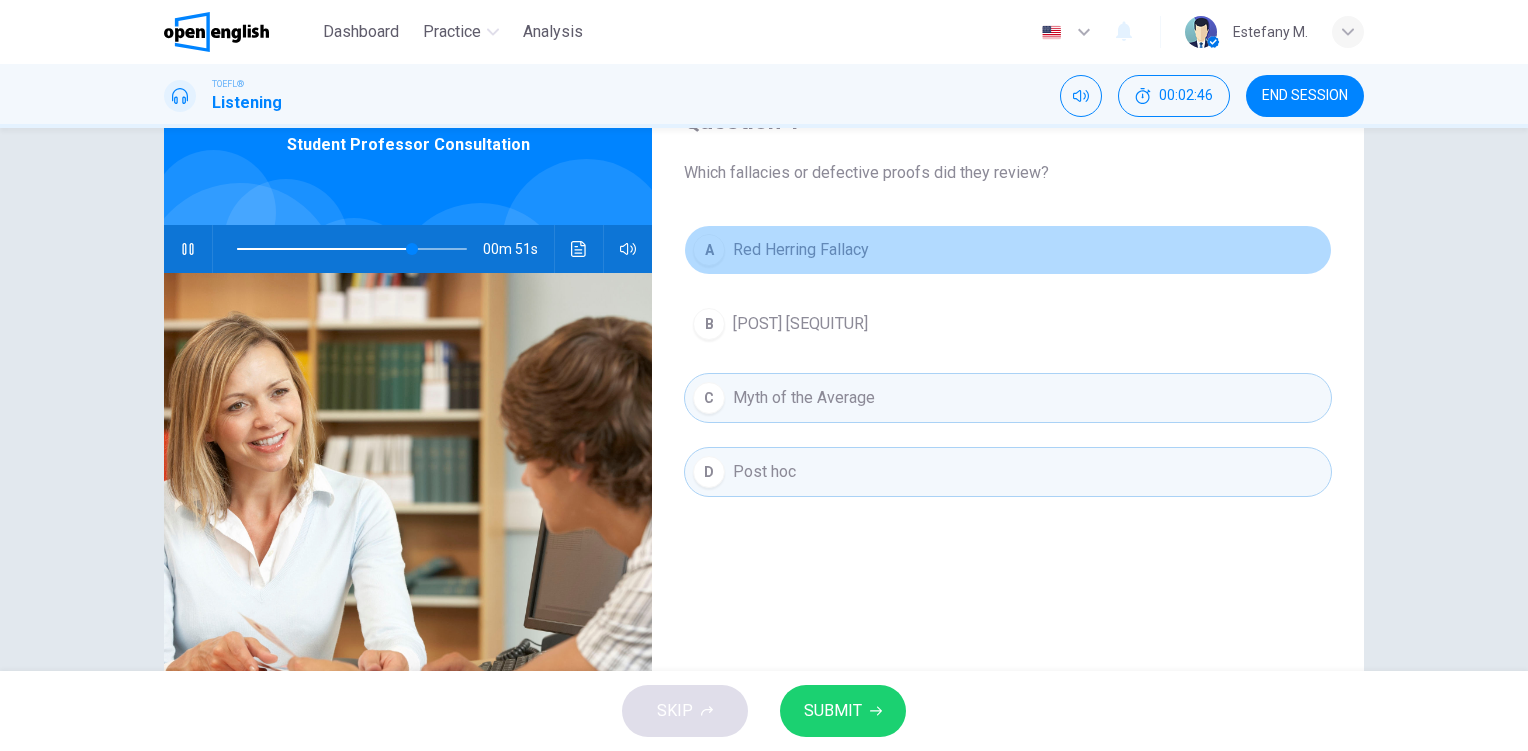 click on "Red Herring Fallacy" at bounding box center [801, 250] 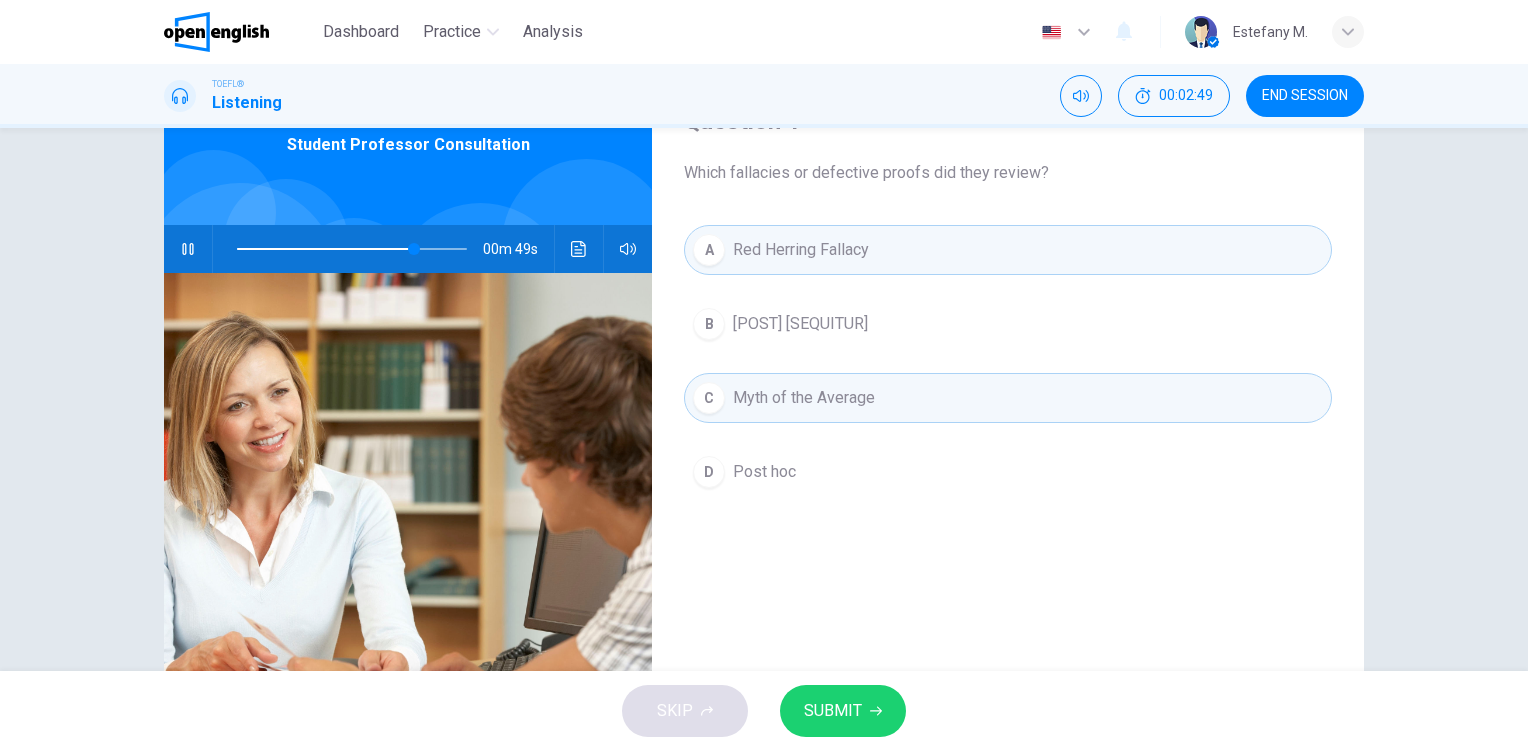 click on "A Red Herring Fallacy B Post Sequitur C Myth of the Average D Post Hoc" at bounding box center (1008, 381) 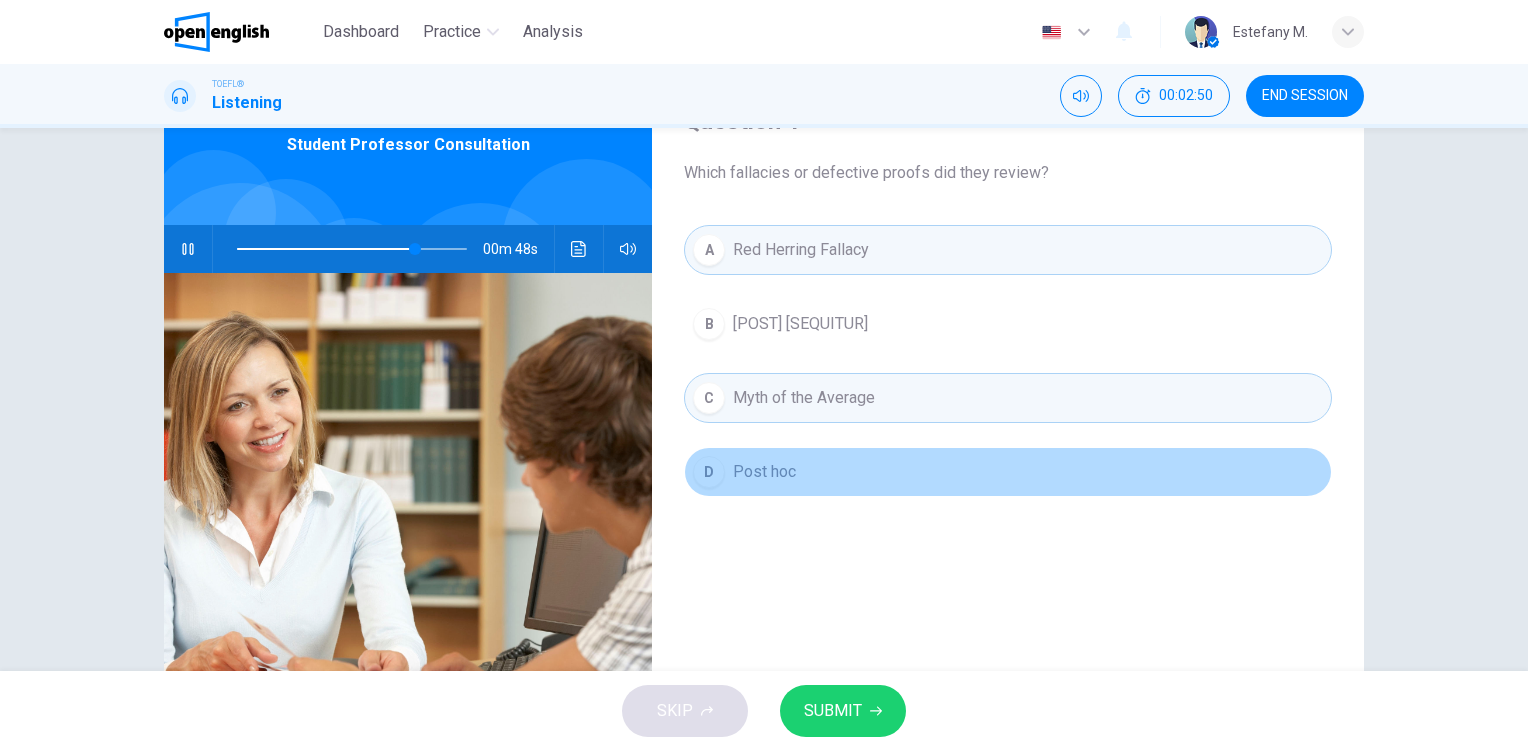 click on "Post Hoc" at bounding box center (800, 324) 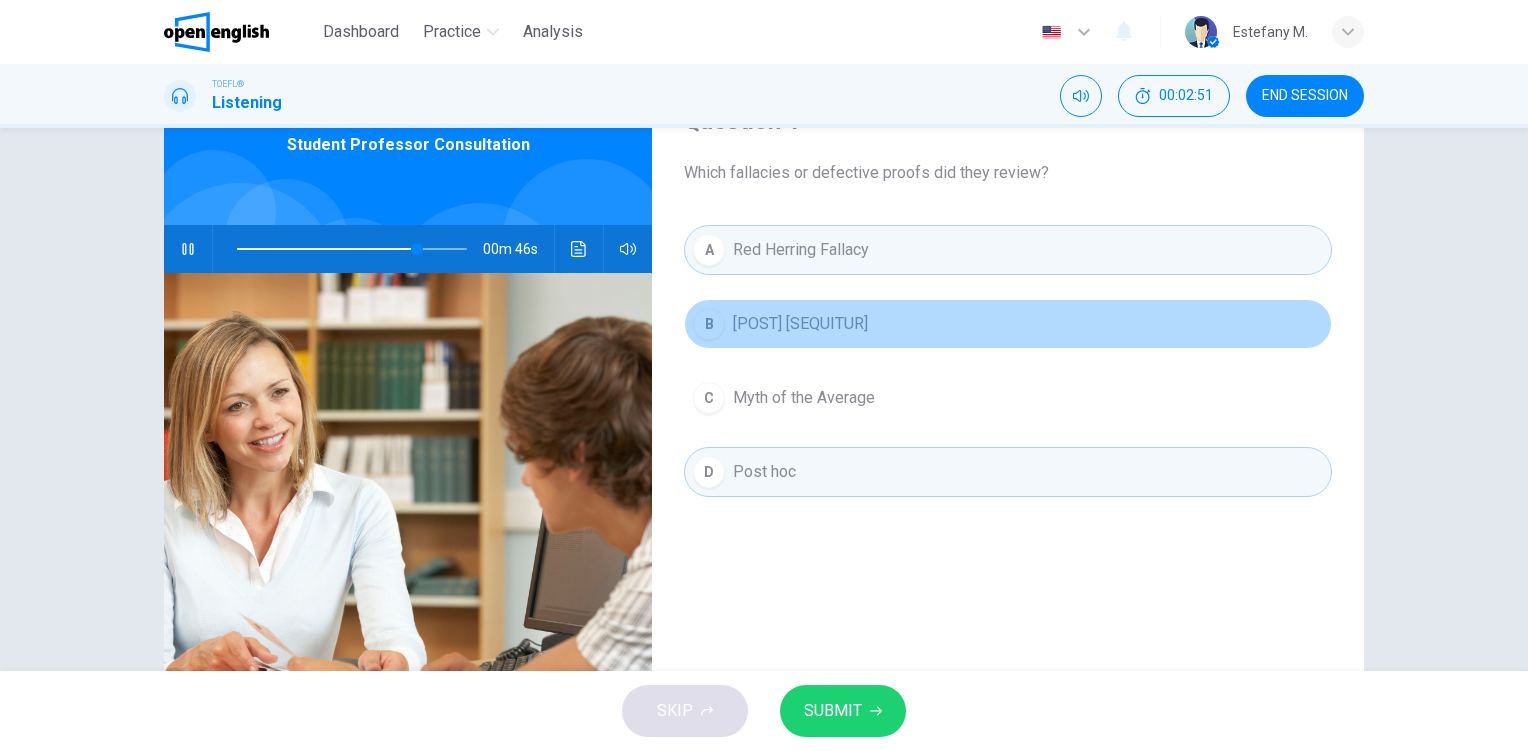 click on "Post Sequitur" at bounding box center [800, 324] 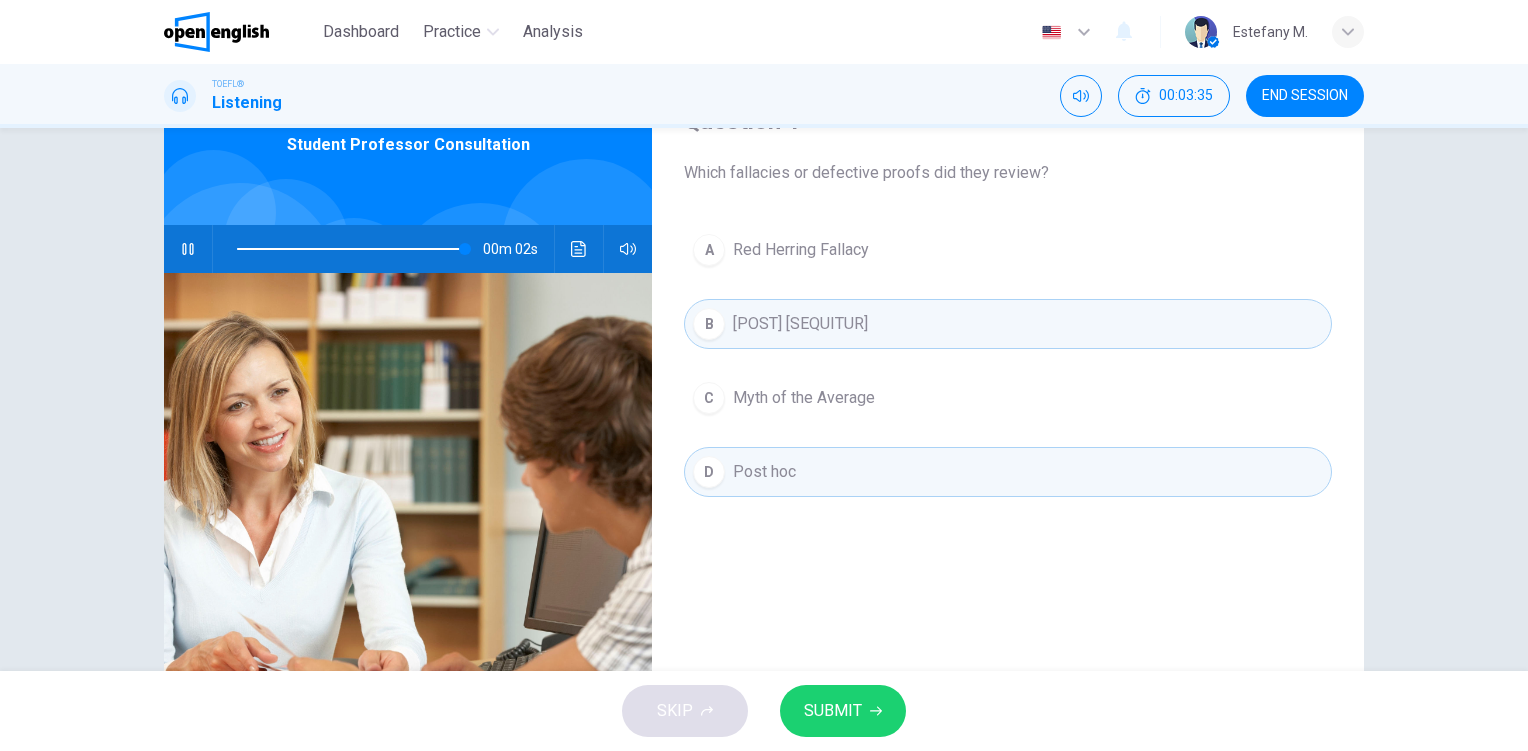 type 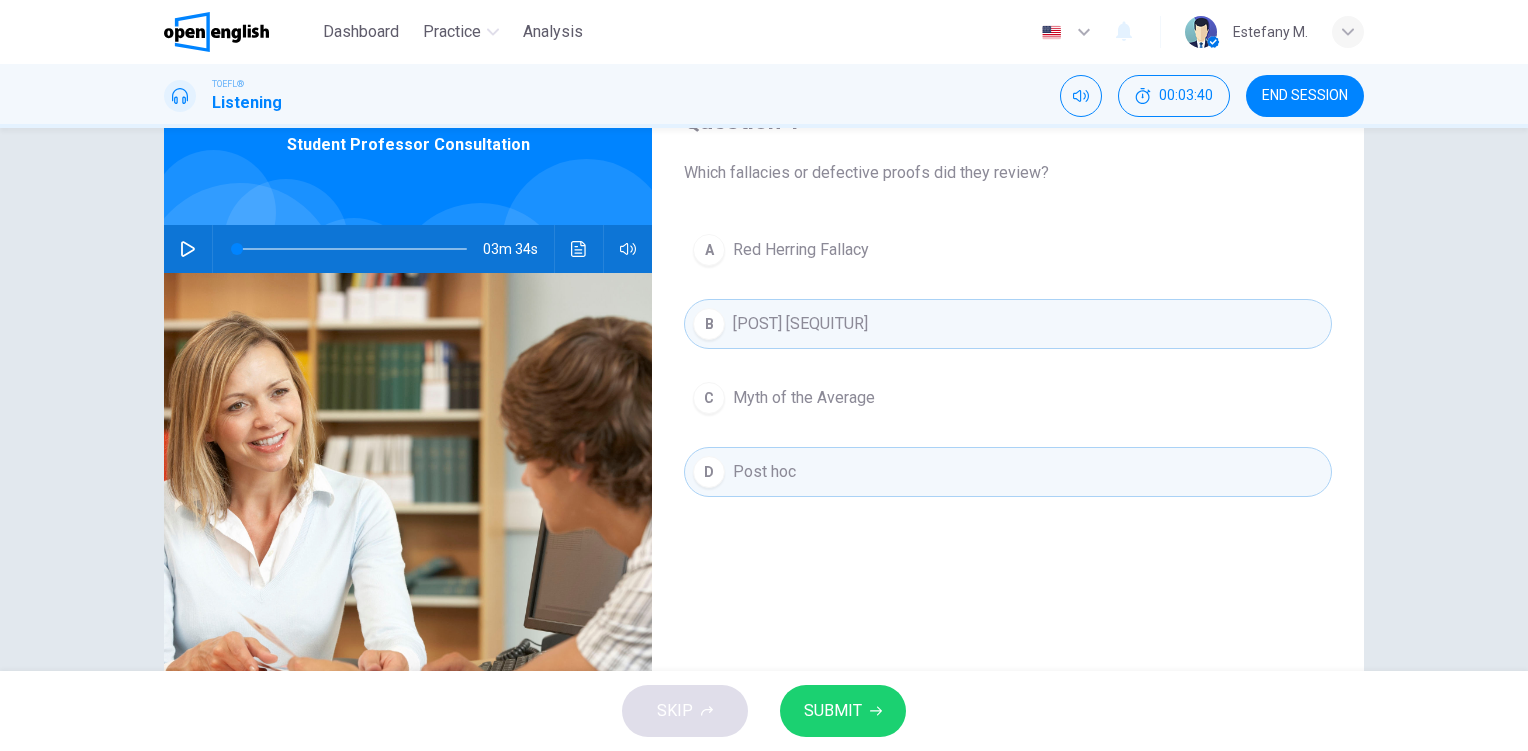 click on "SUBMIT" at bounding box center [843, 711] 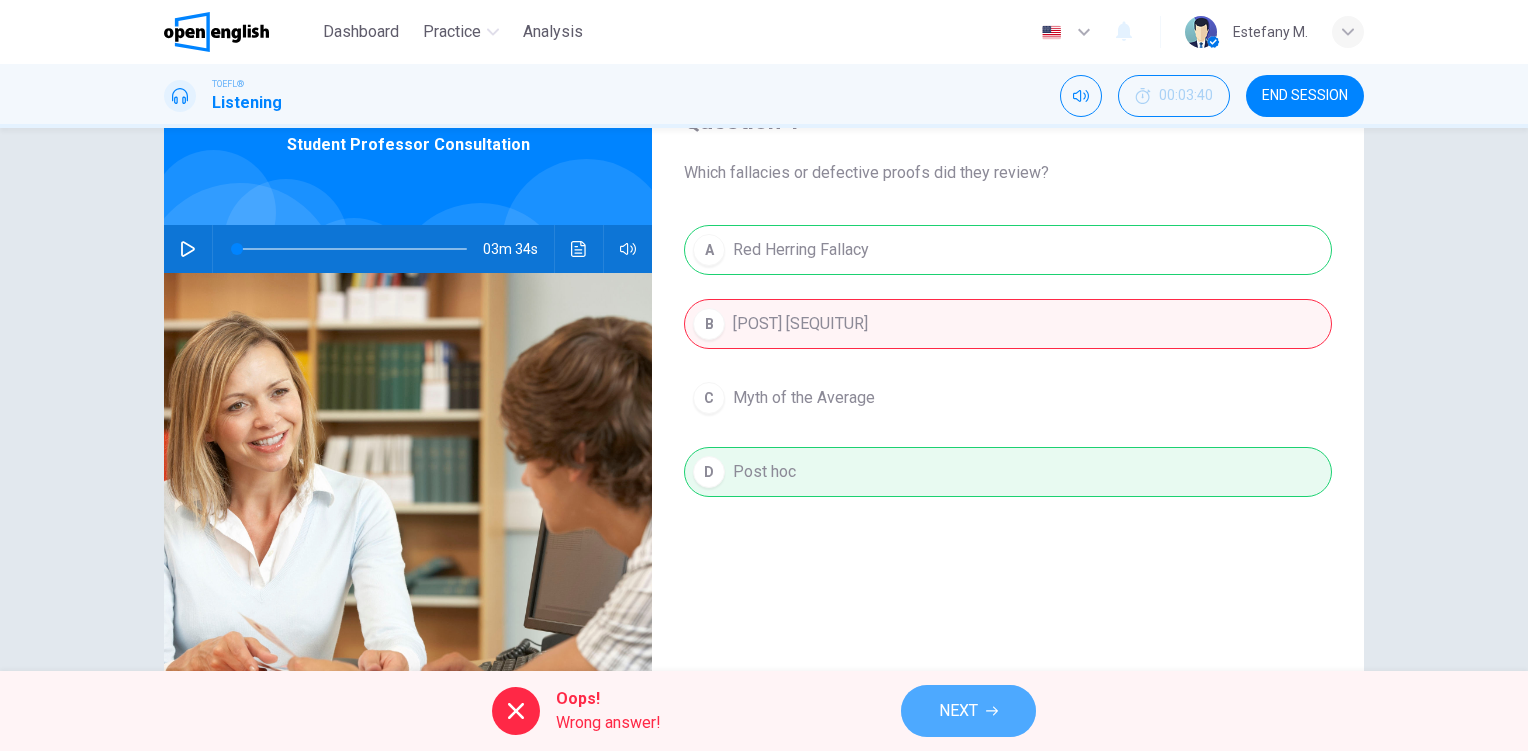 click on "NEXT" at bounding box center [958, 711] 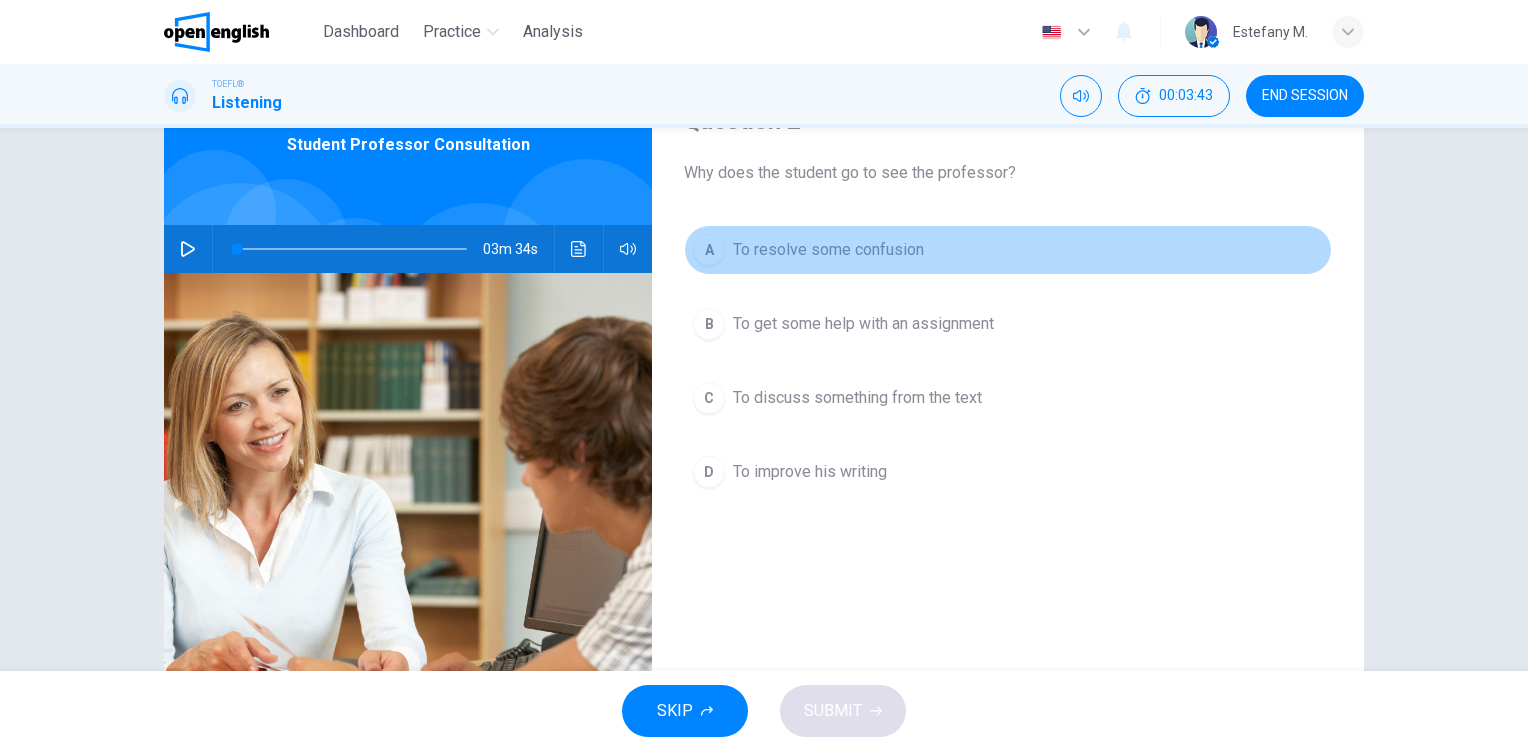 click on "To resolve some confusion" at bounding box center [828, 250] 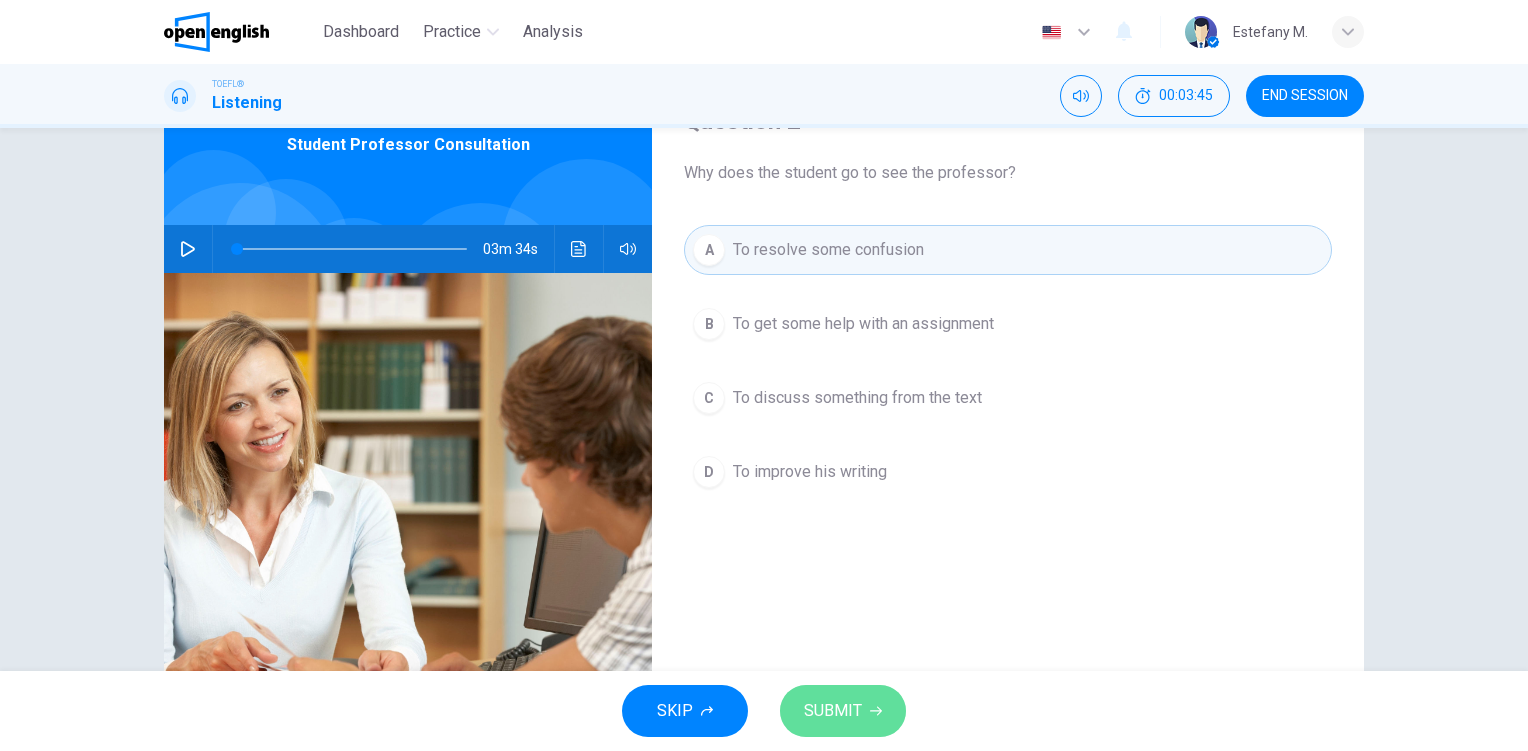 click on "SUBMIT" at bounding box center [843, 711] 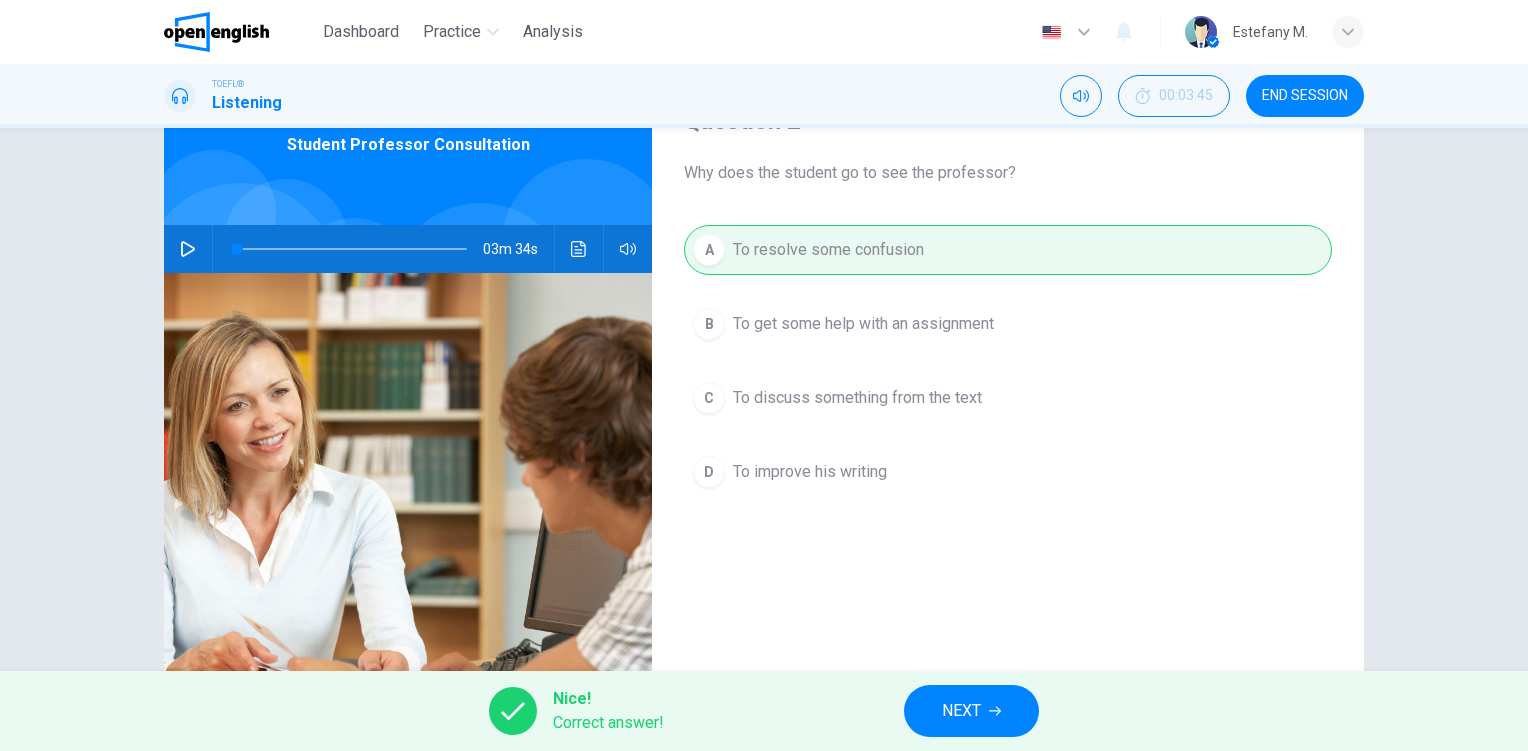 click on "NEXT" at bounding box center (971, 711) 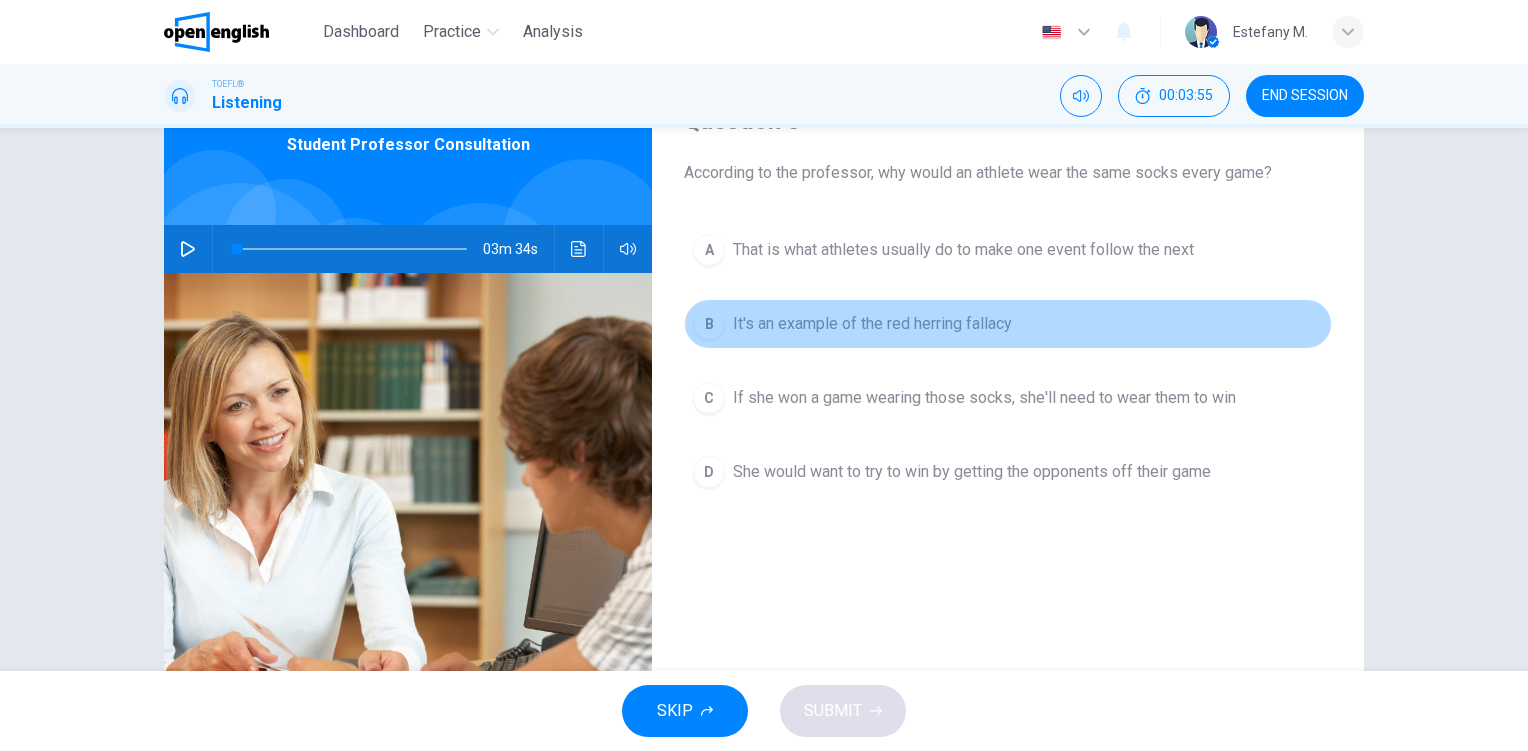 click on "B It's an example of the red herring fallacy" at bounding box center [1008, 324] 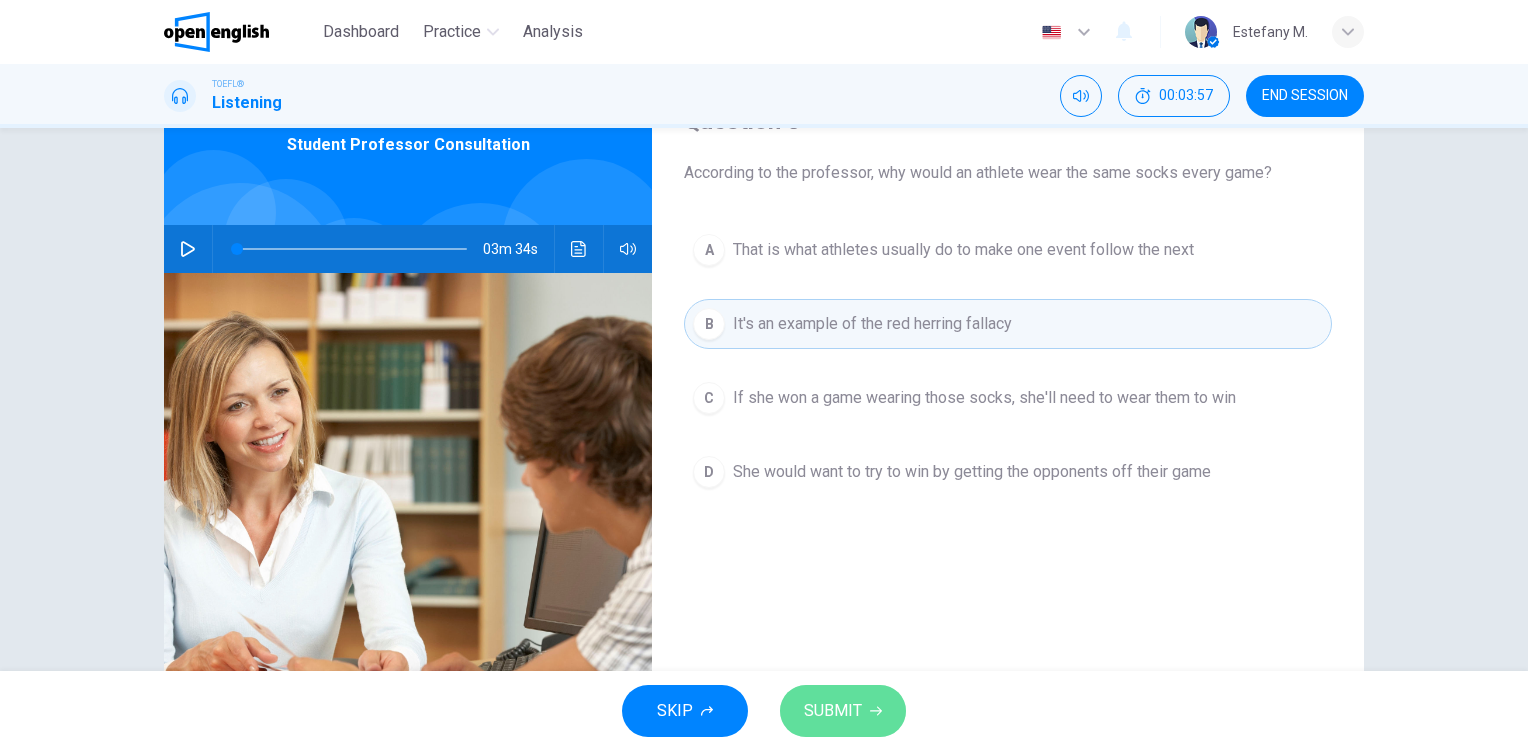 click on "SUBMIT" at bounding box center [843, 711] 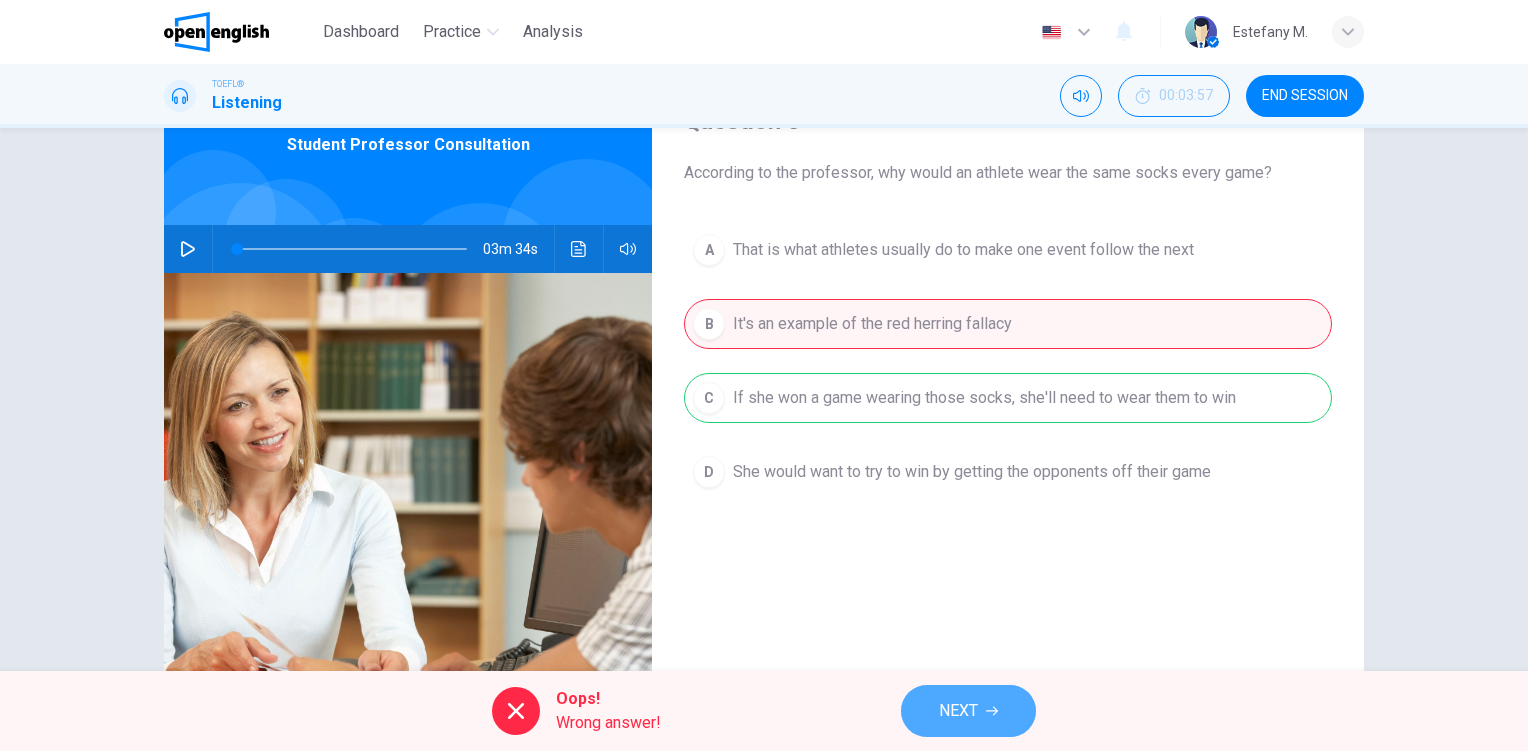 click on "NEXT" at bounding box center (968, 711) 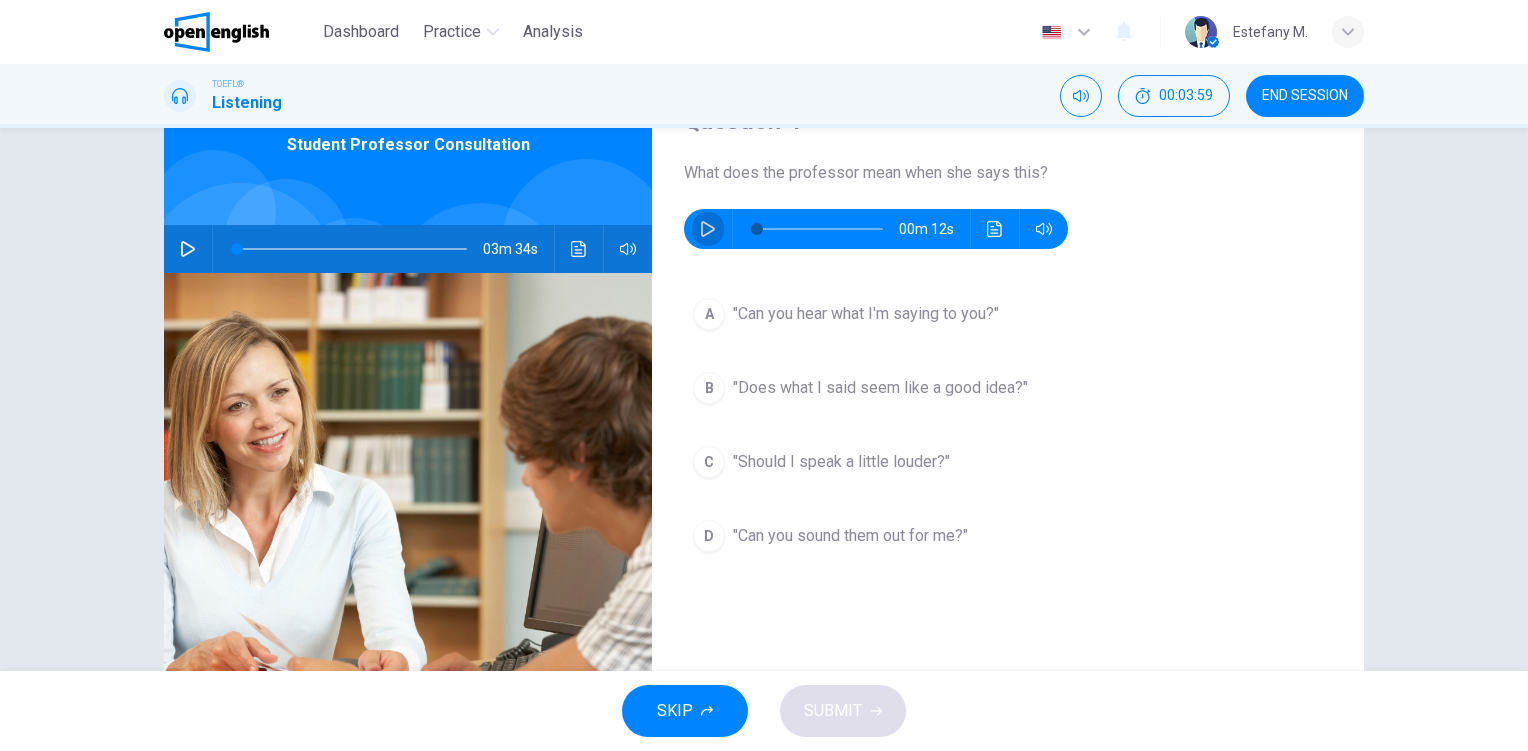 click at bounding box center [708, 229] 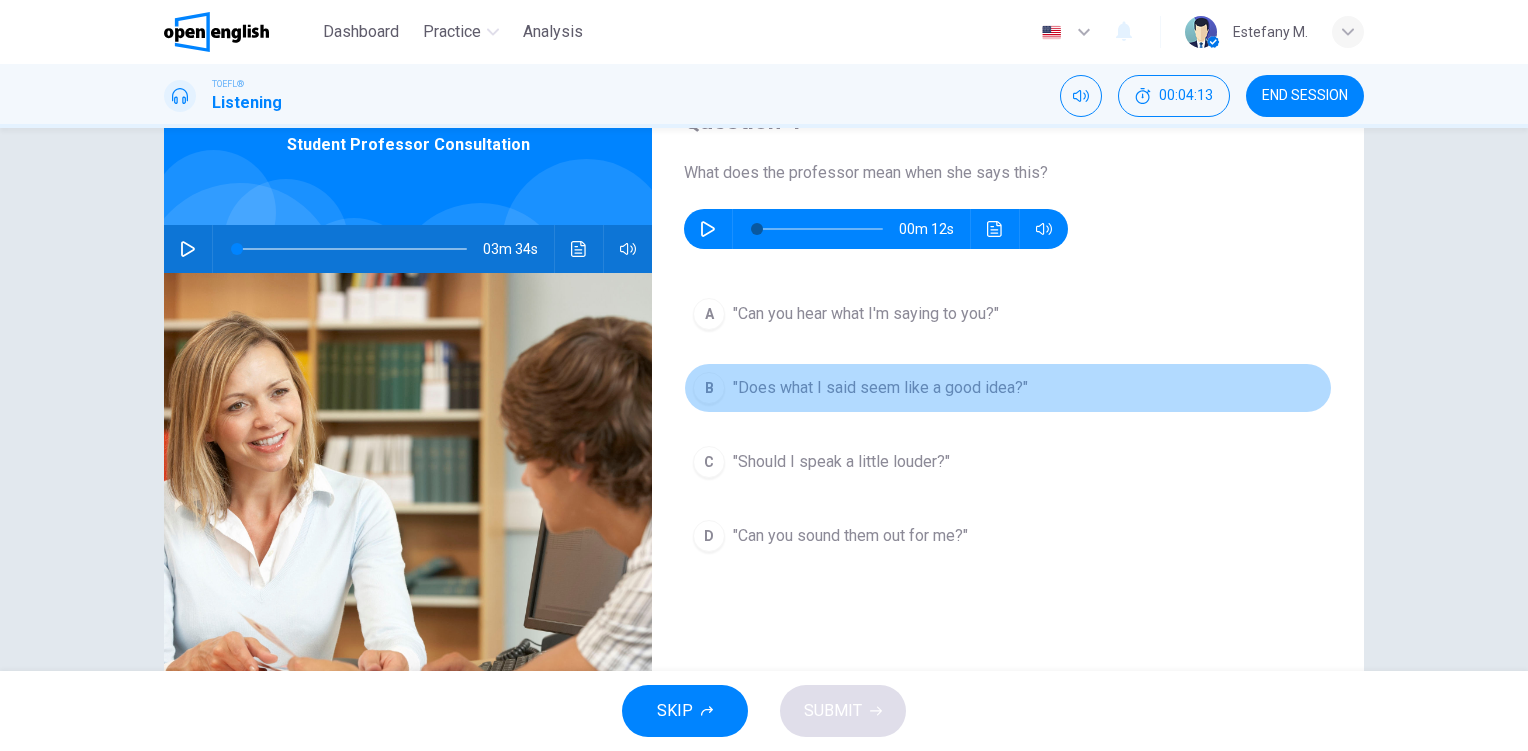 click on ""Does what I said seem like a good idea?"" at bounding box center (866, 314) 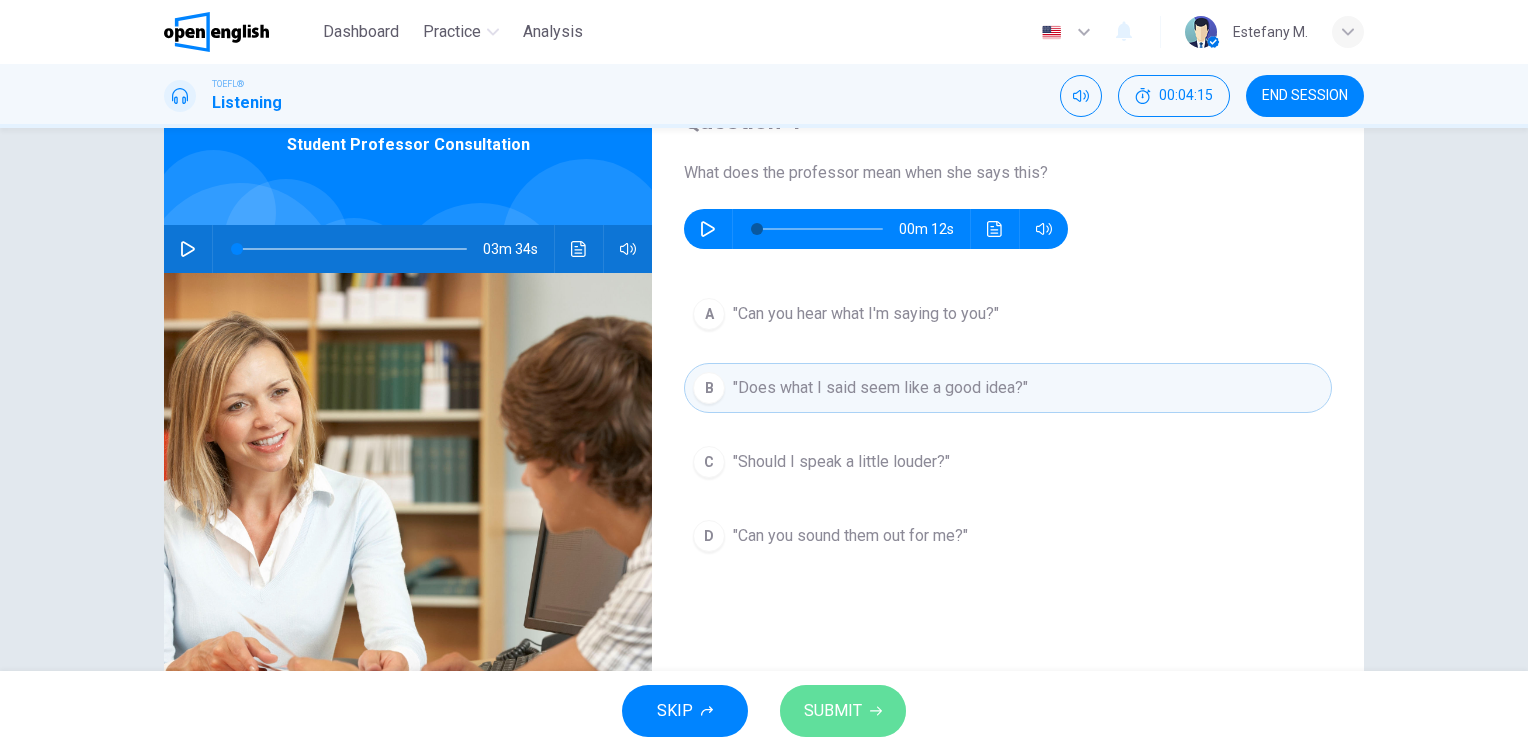 click at bounding box center [876, 711] 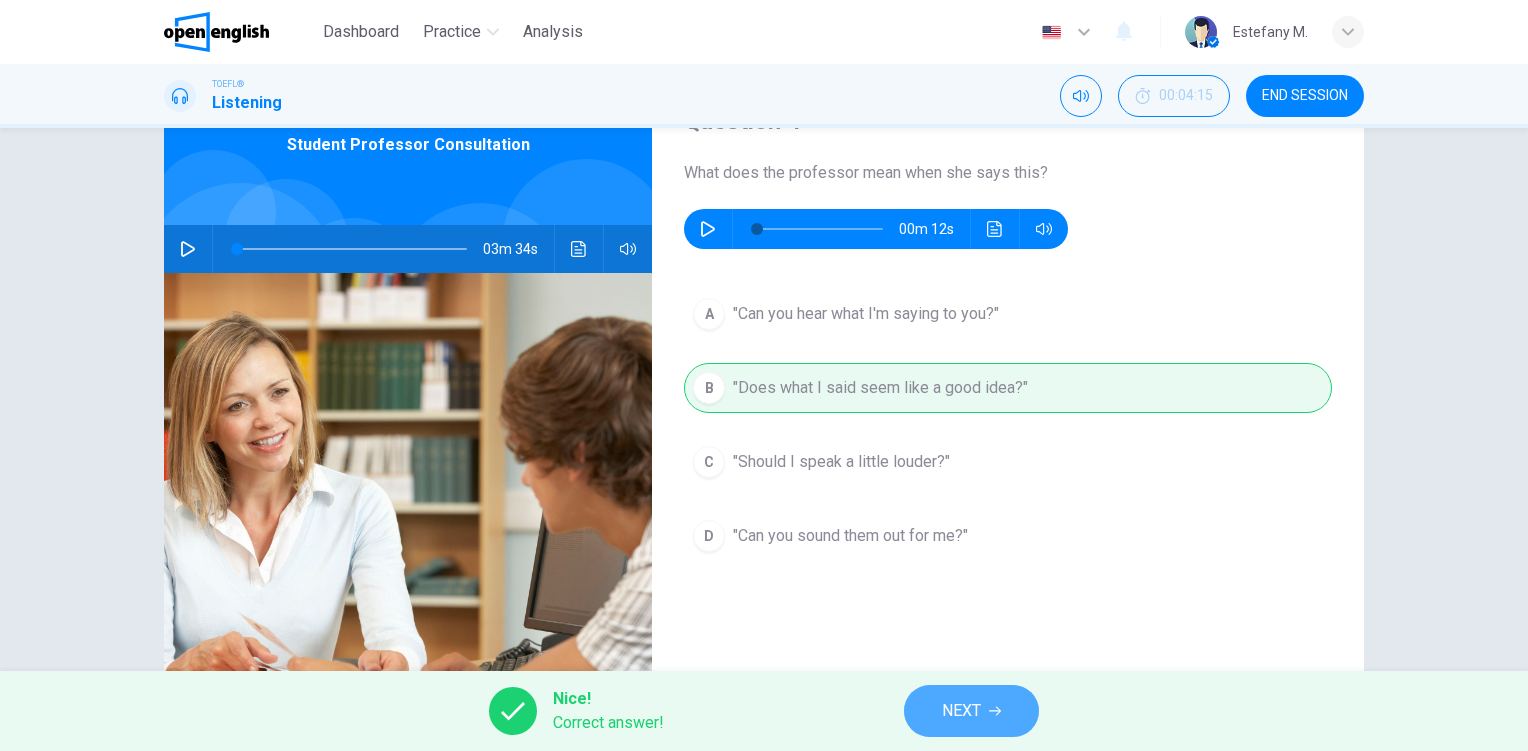 click on "NEXT" at bounding box center [961, 711] 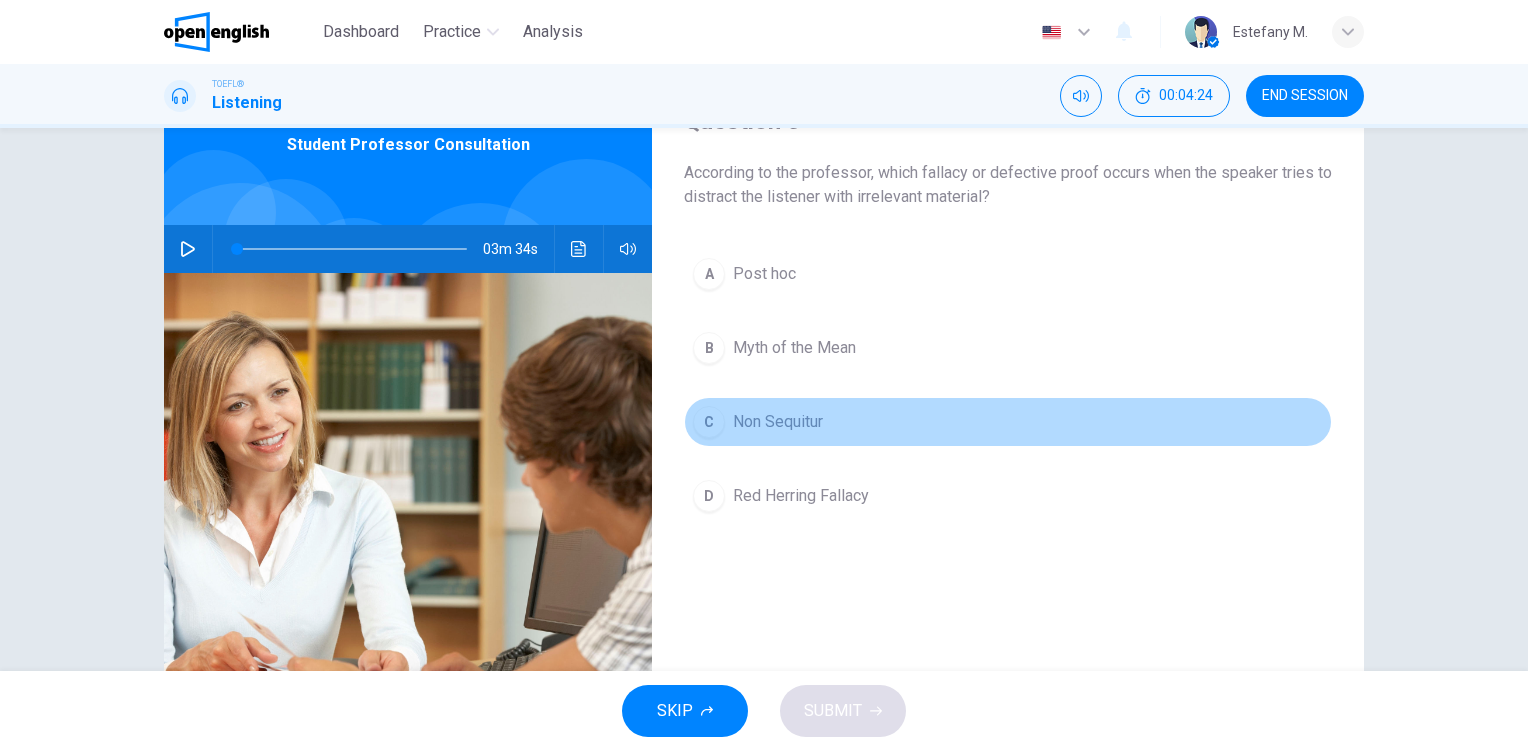 click on "Non Sequitur" at bounding box center [764, 274] 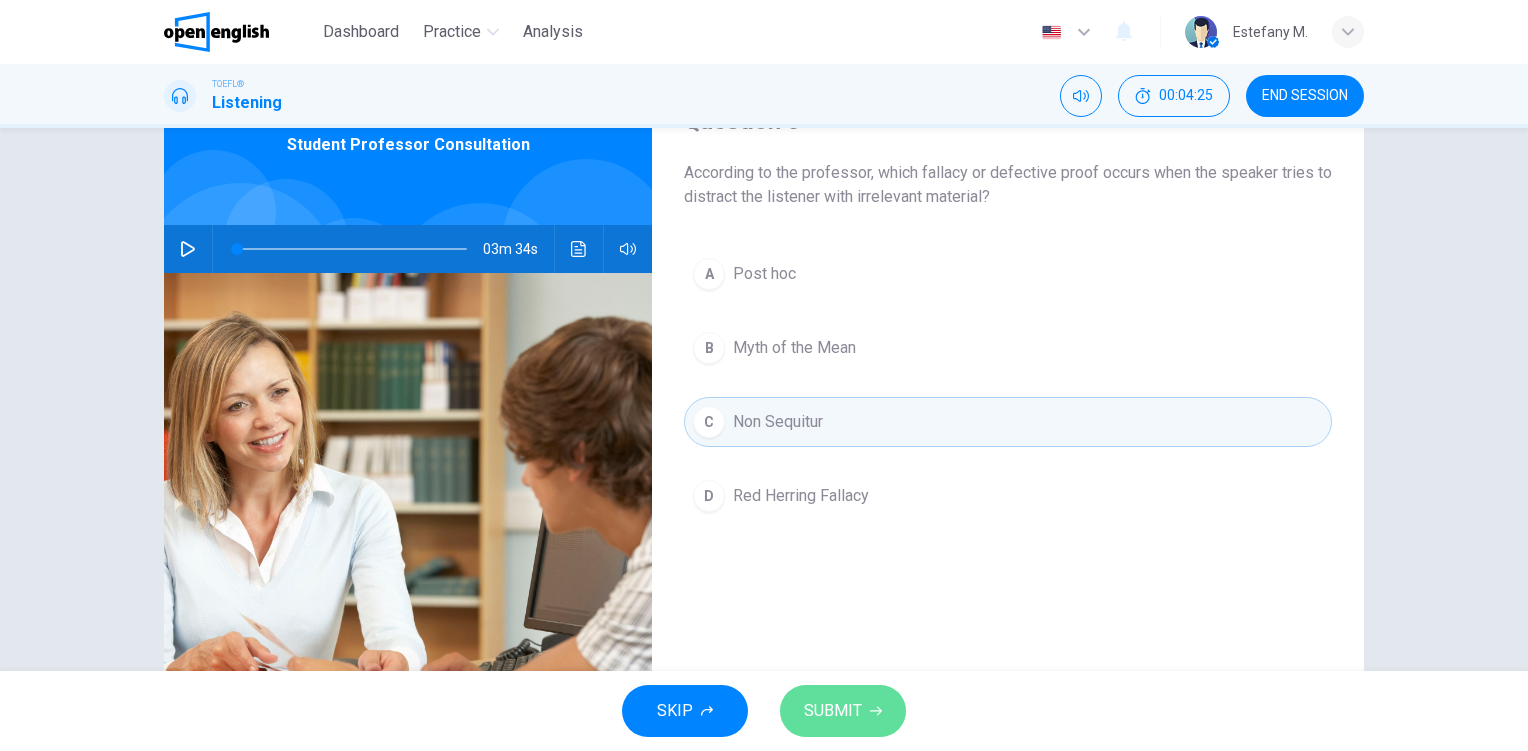 click on "SUBMIT" at bounding box center (833, 711) 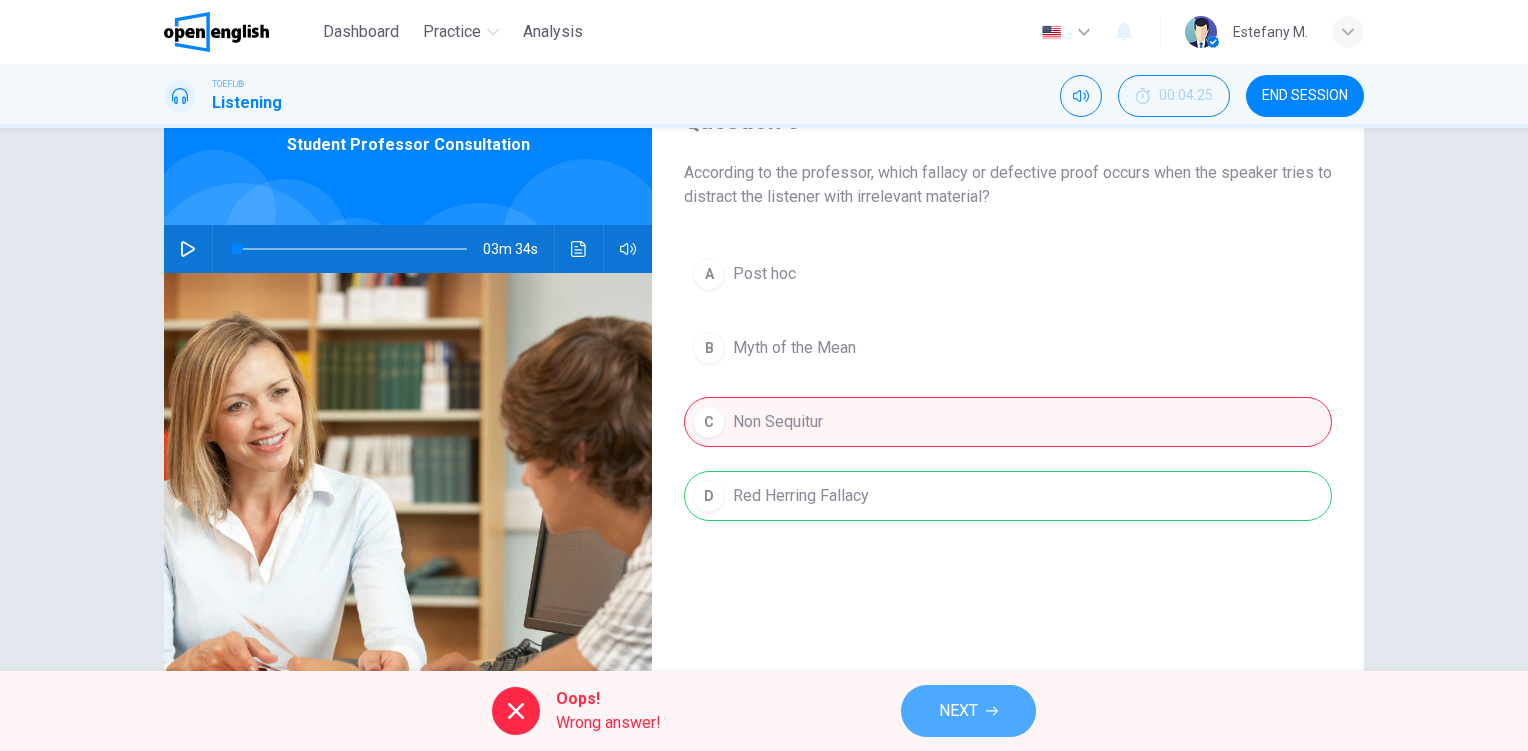 click on "NEXT" at bounding box center (958, 711) 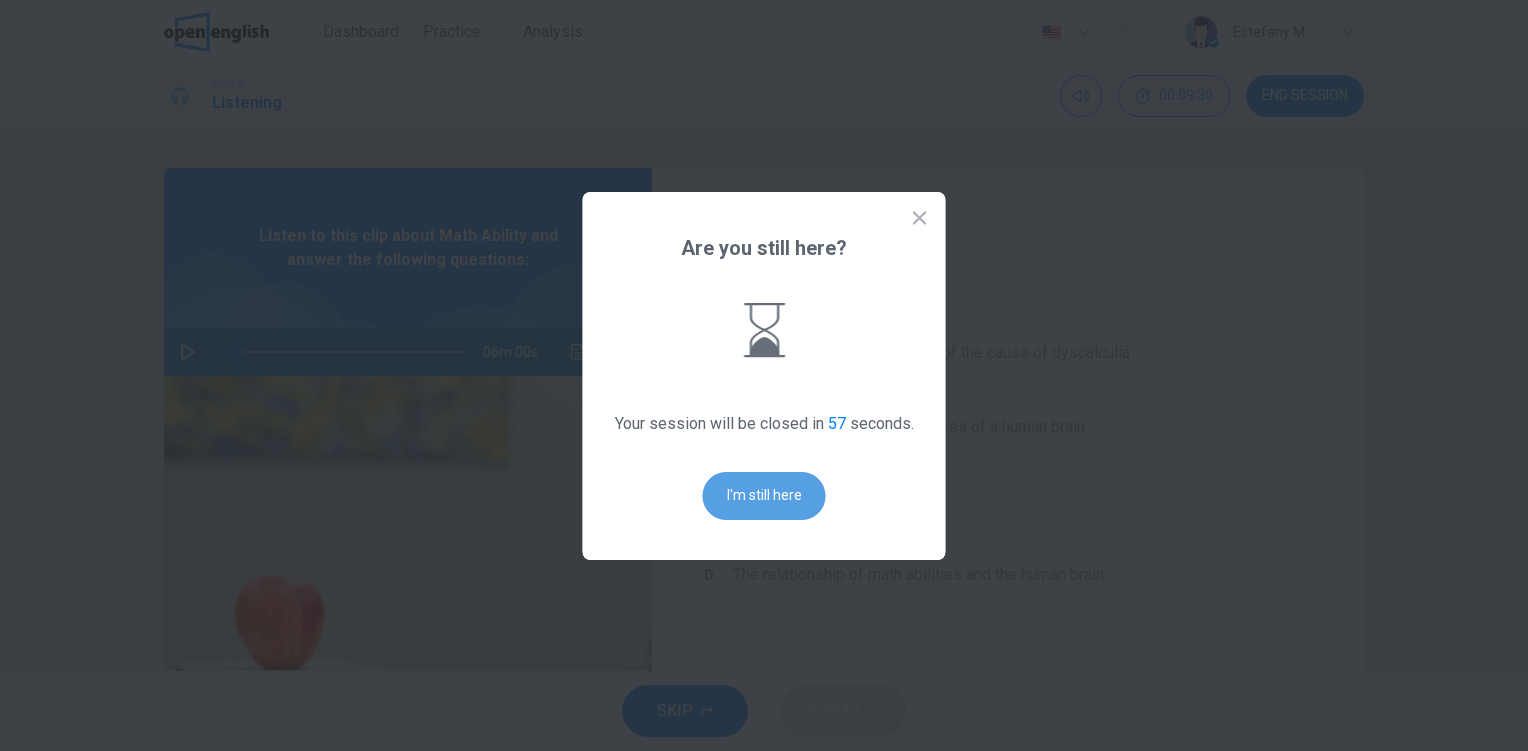 click on "I'm still here" at bounding box center (764, 496) 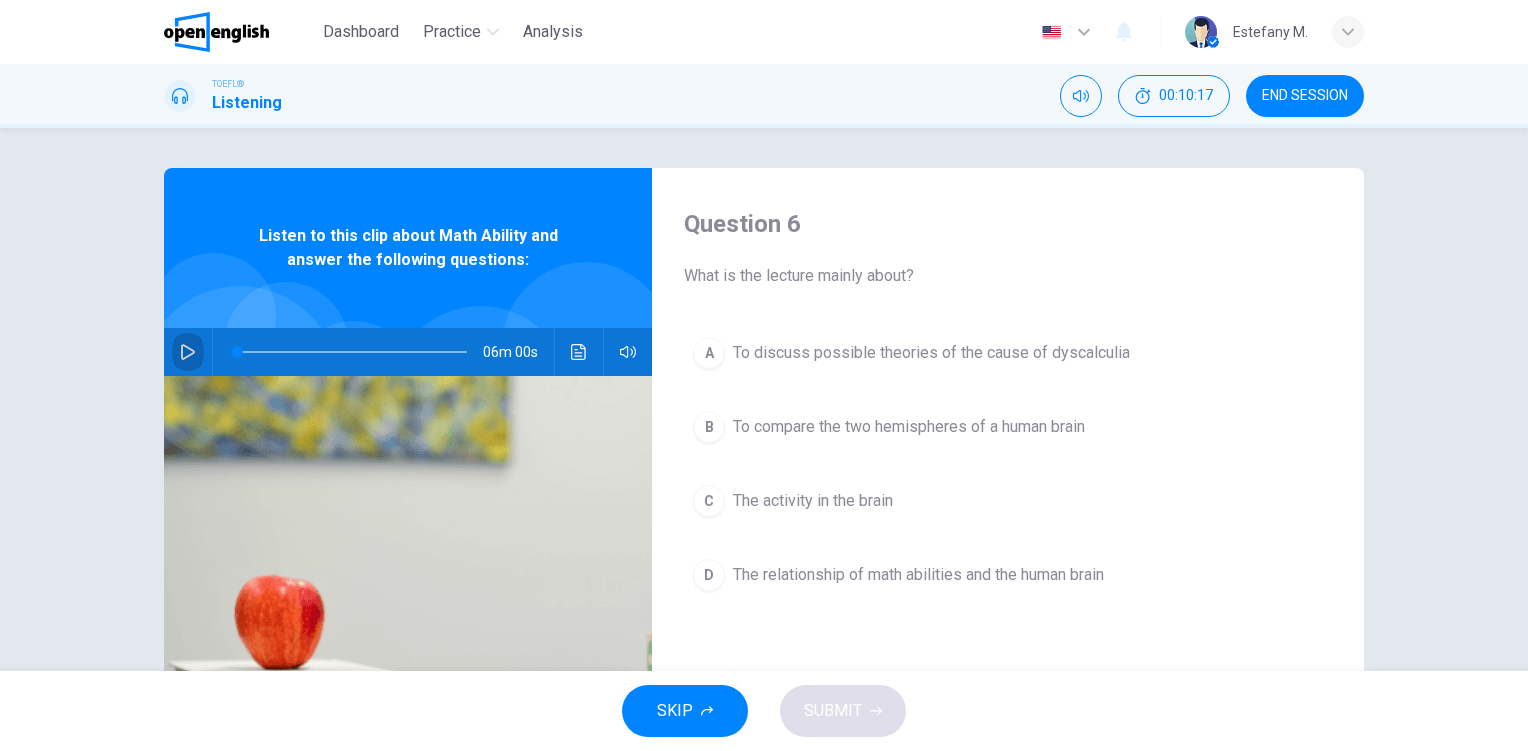 click at bounding box center (188, 352) 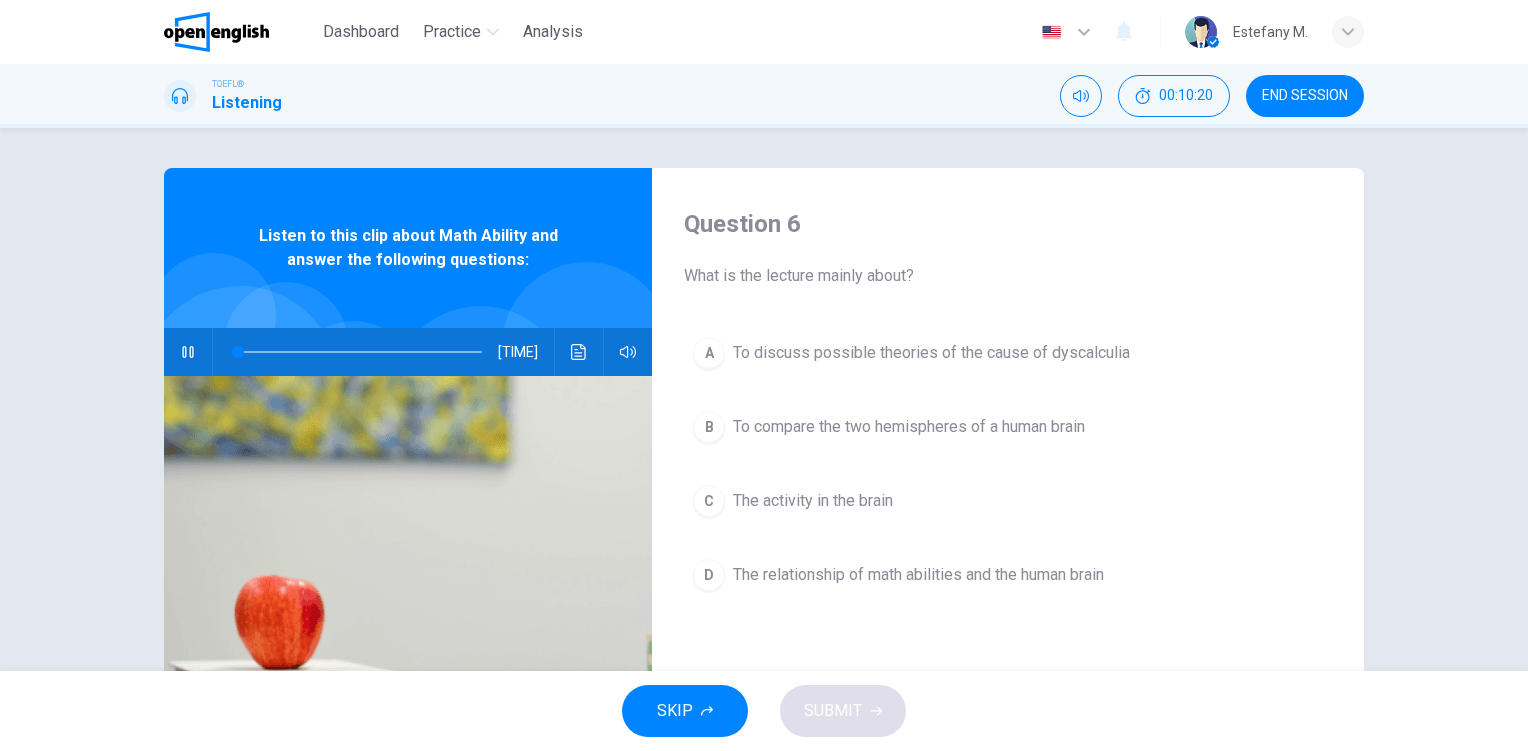 type 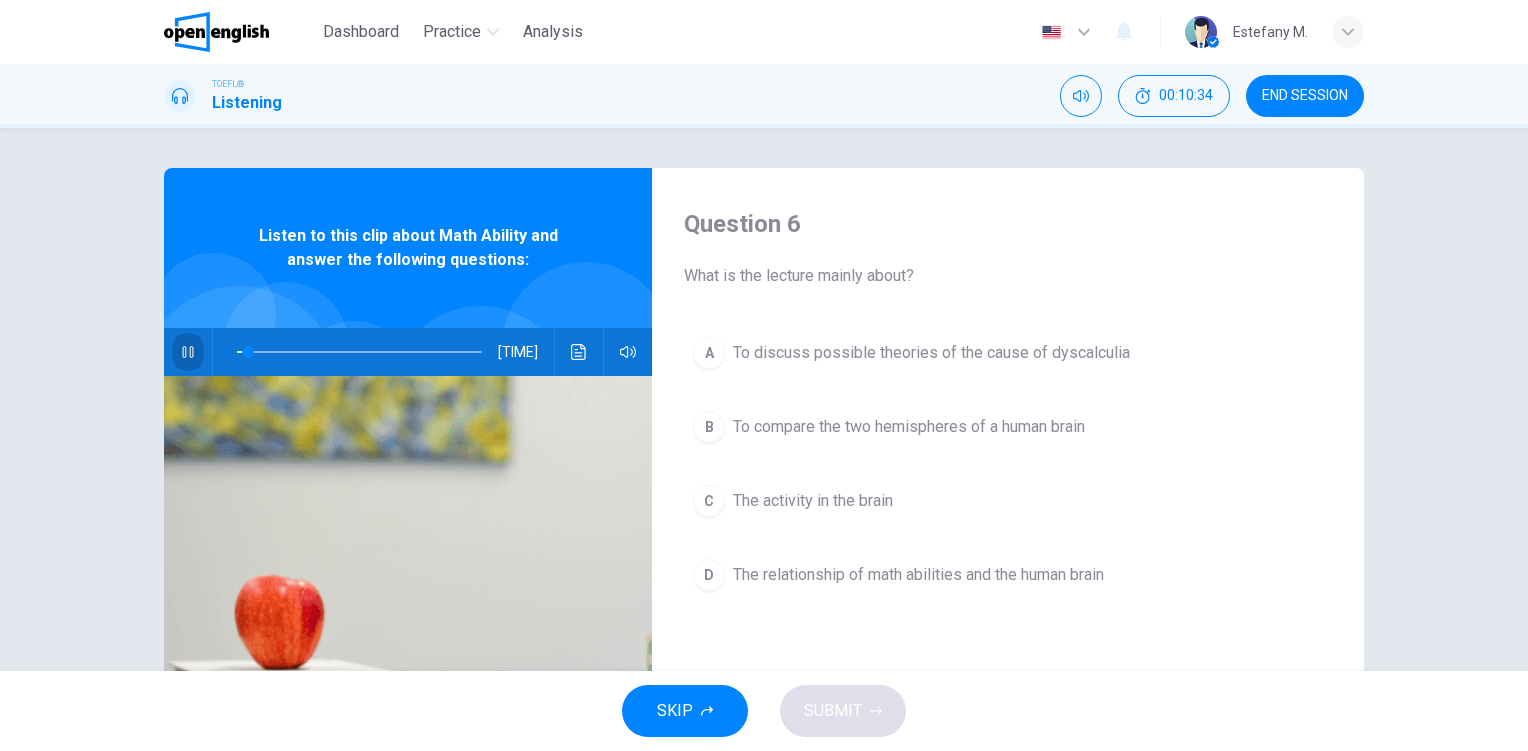 click at bounding box center [188, 352] 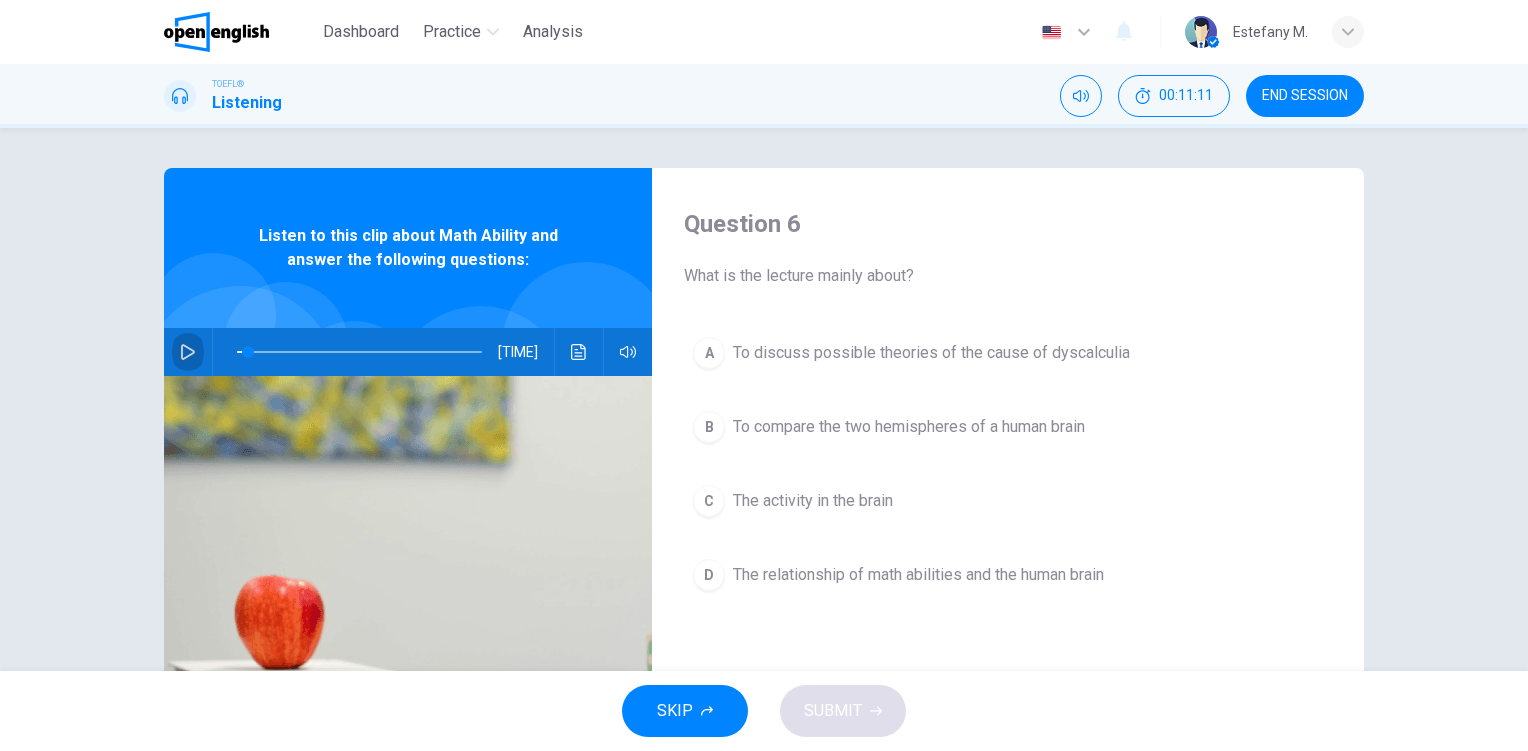 click at bounding box center (188, 352) 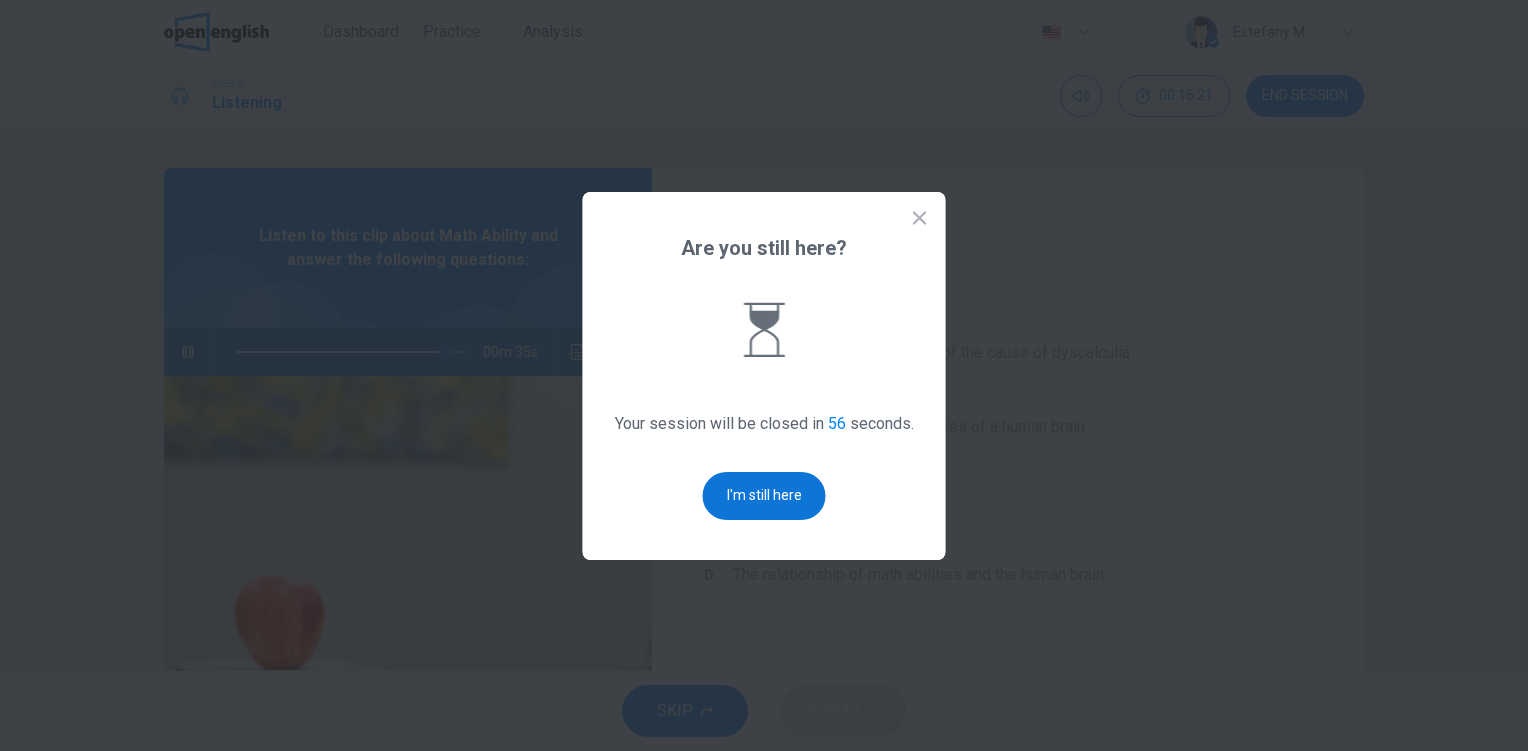 click on "I'm still here" at bounding box center (764, 496) 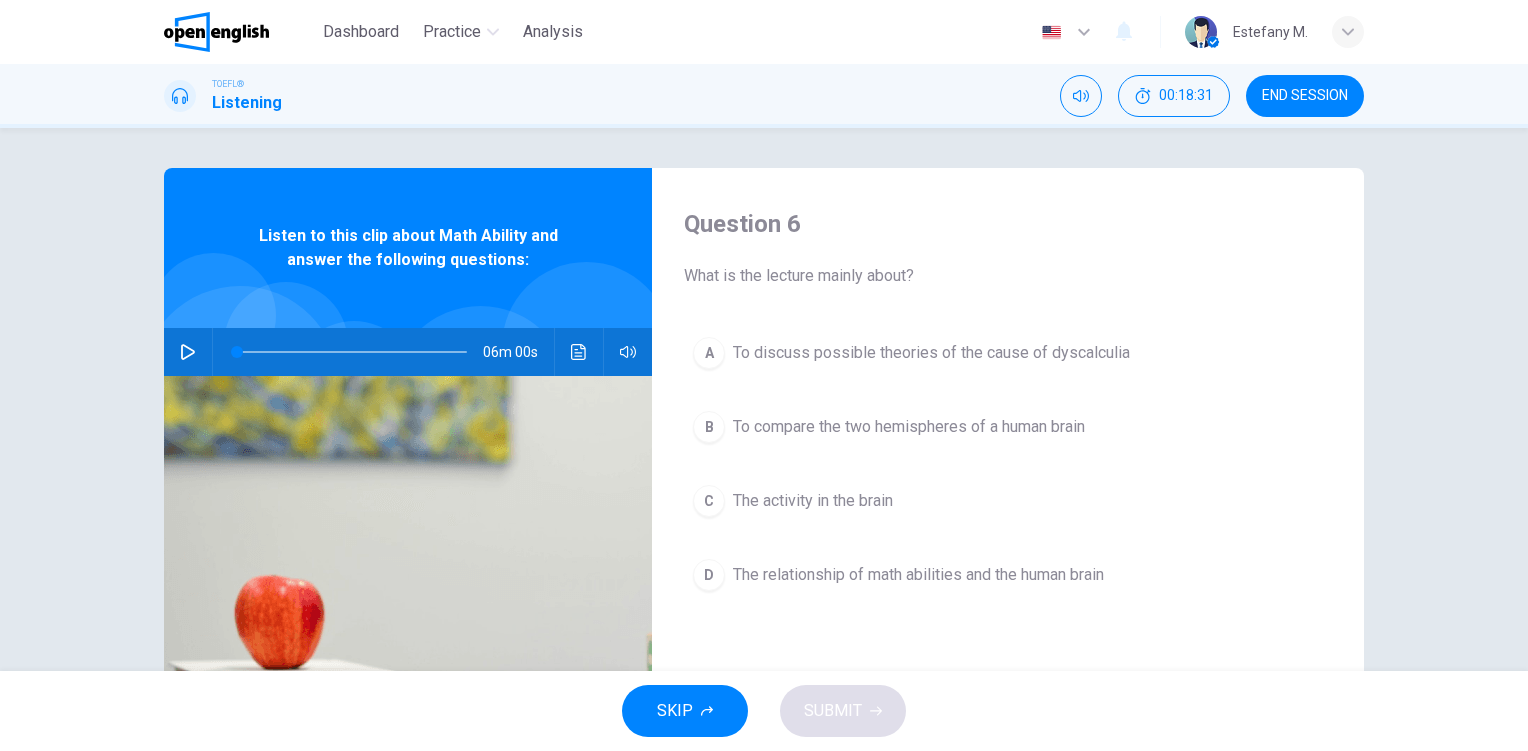 click on "A To discuss possible theories of the cause of dyscalculia" at bounding box center (1008, 353) 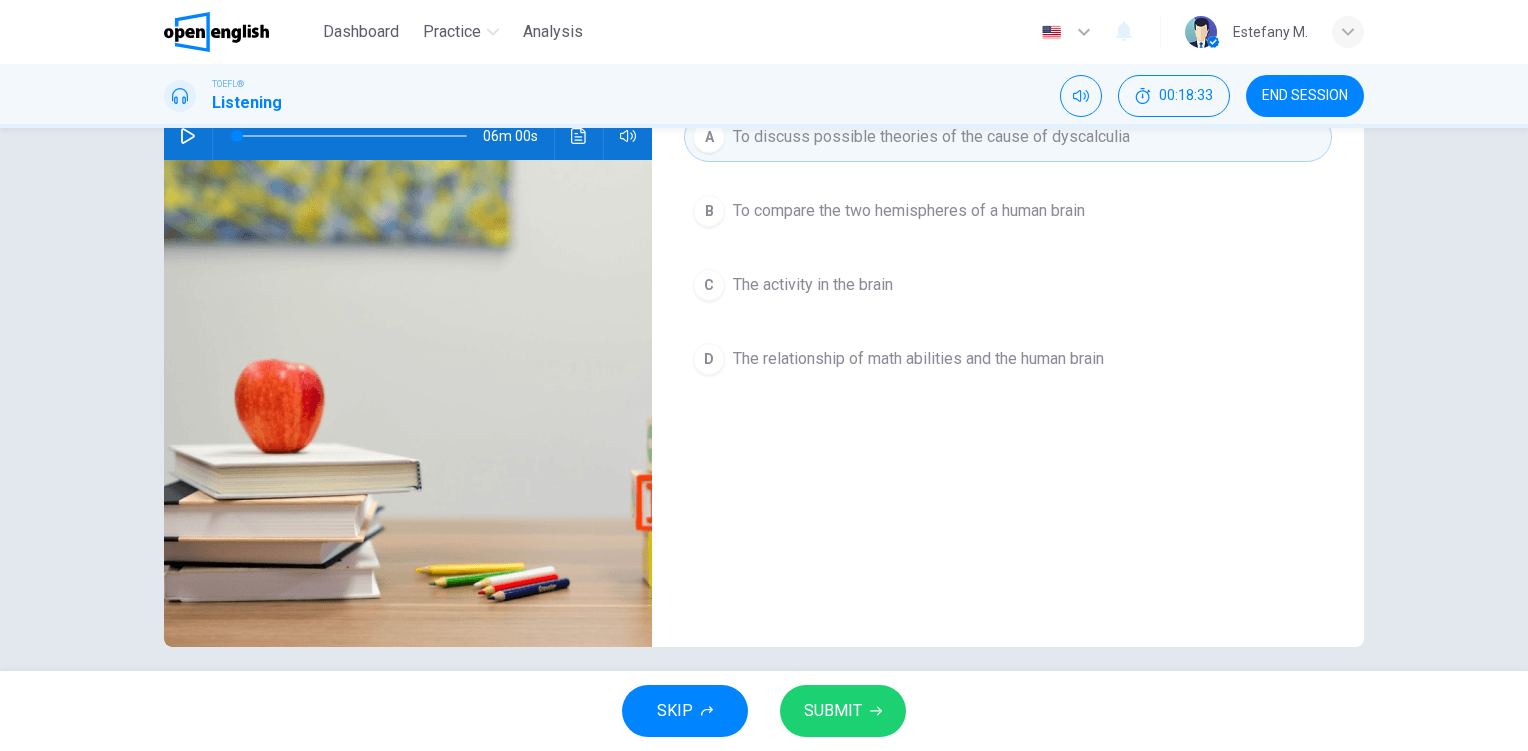 scroll, scrollTop: 219, scrollLeft: 0, axis: vertical 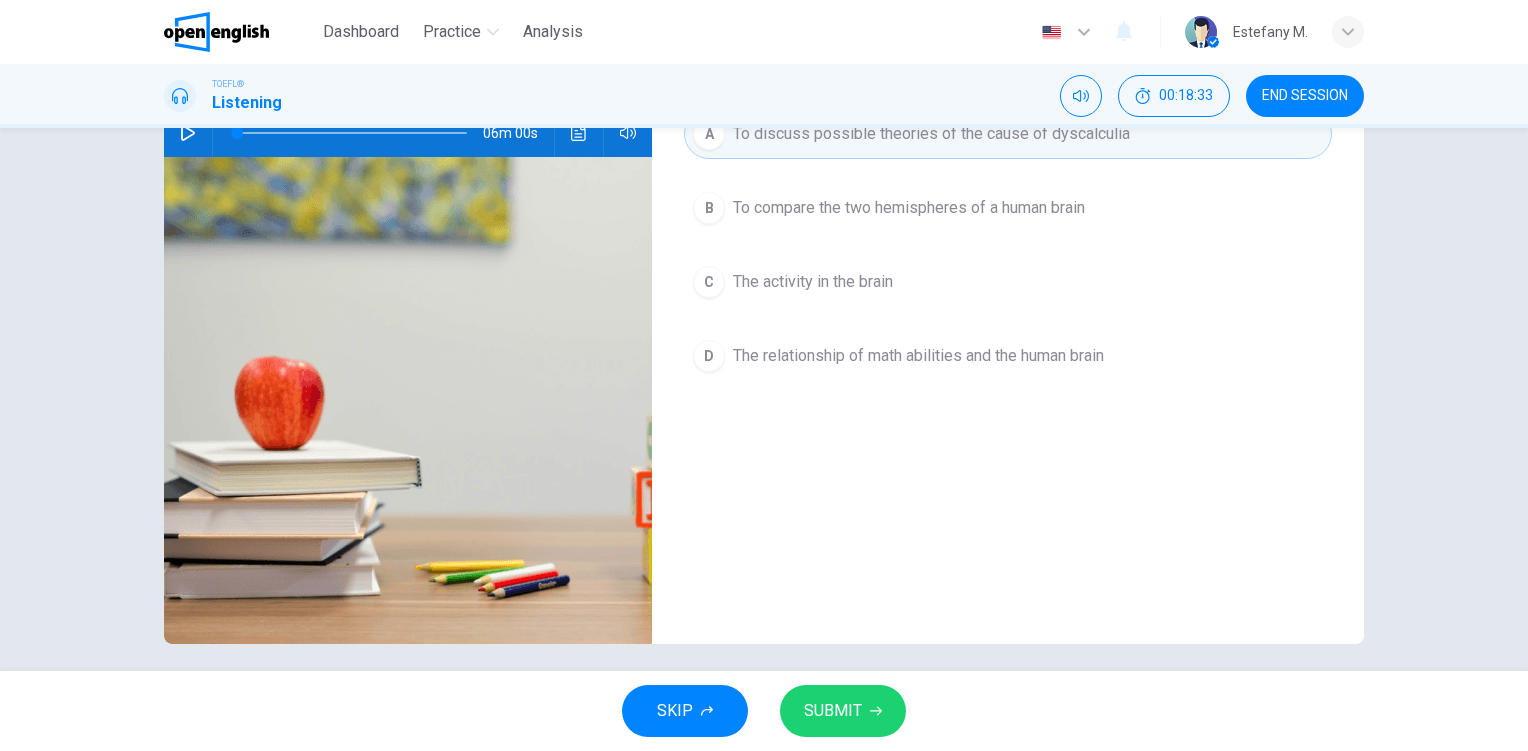 click on "SUBMIT" at bounding box center (833, 711) 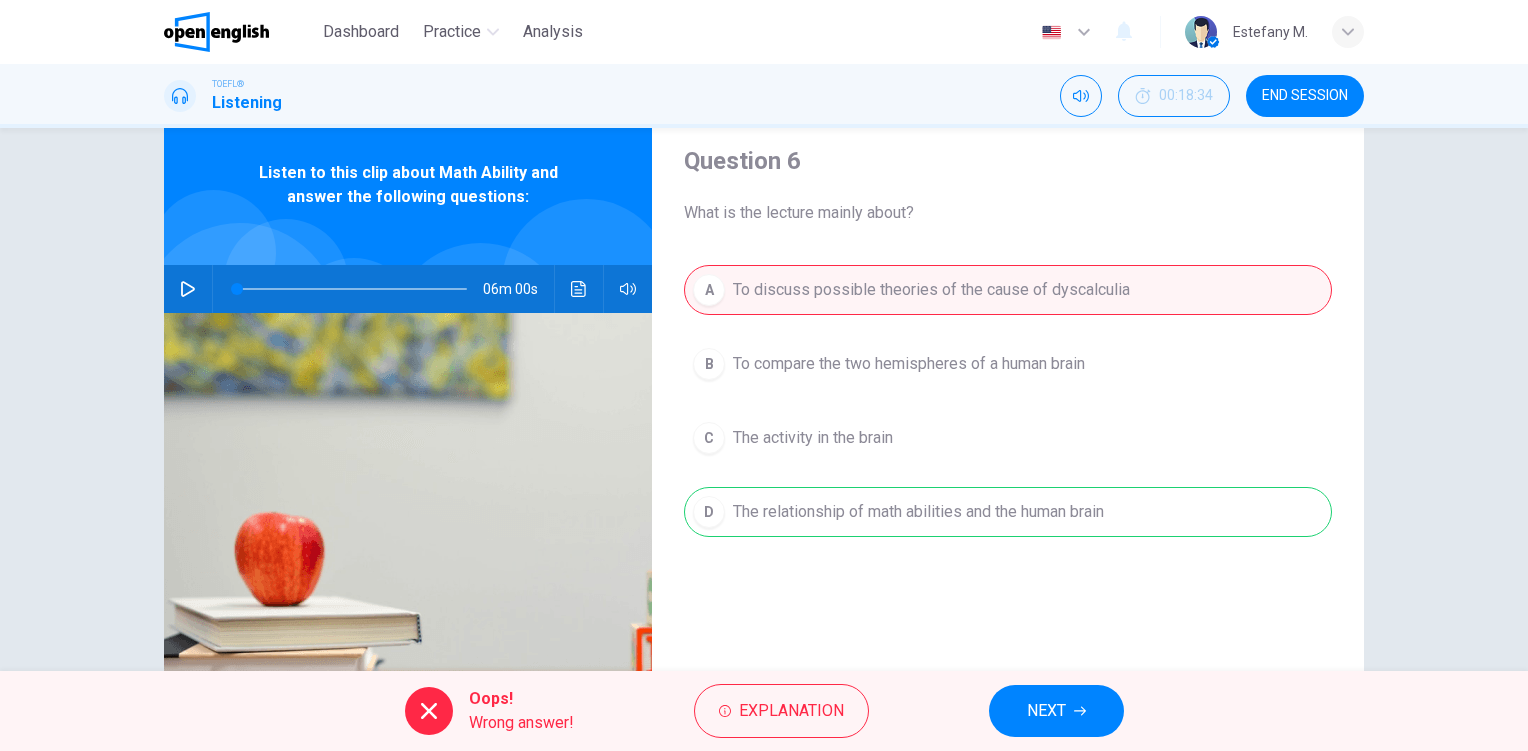 scroll, scrollTop: 59, scrollLeft: 0, axis: vertical 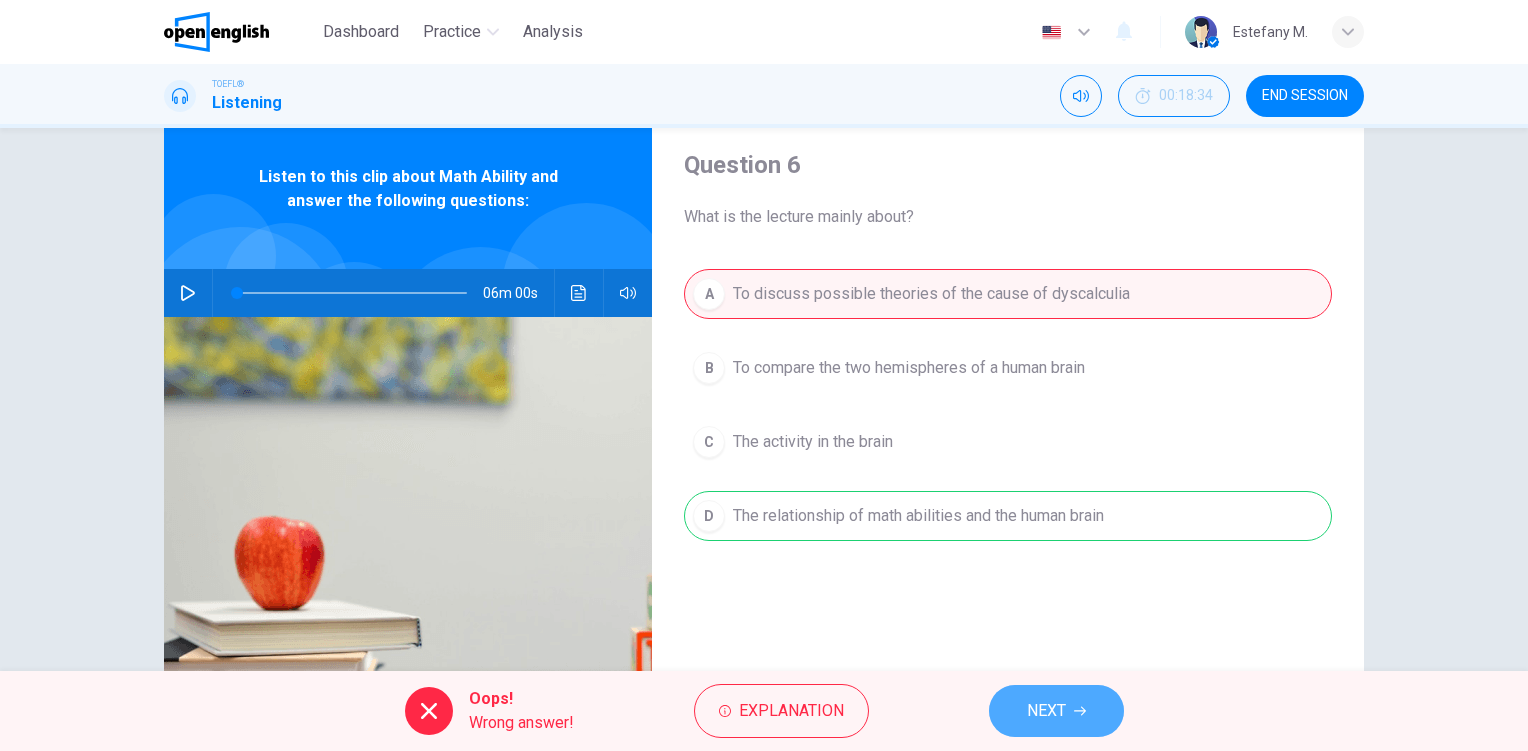 click on "NEXT" at bounding box center (1056, 711) 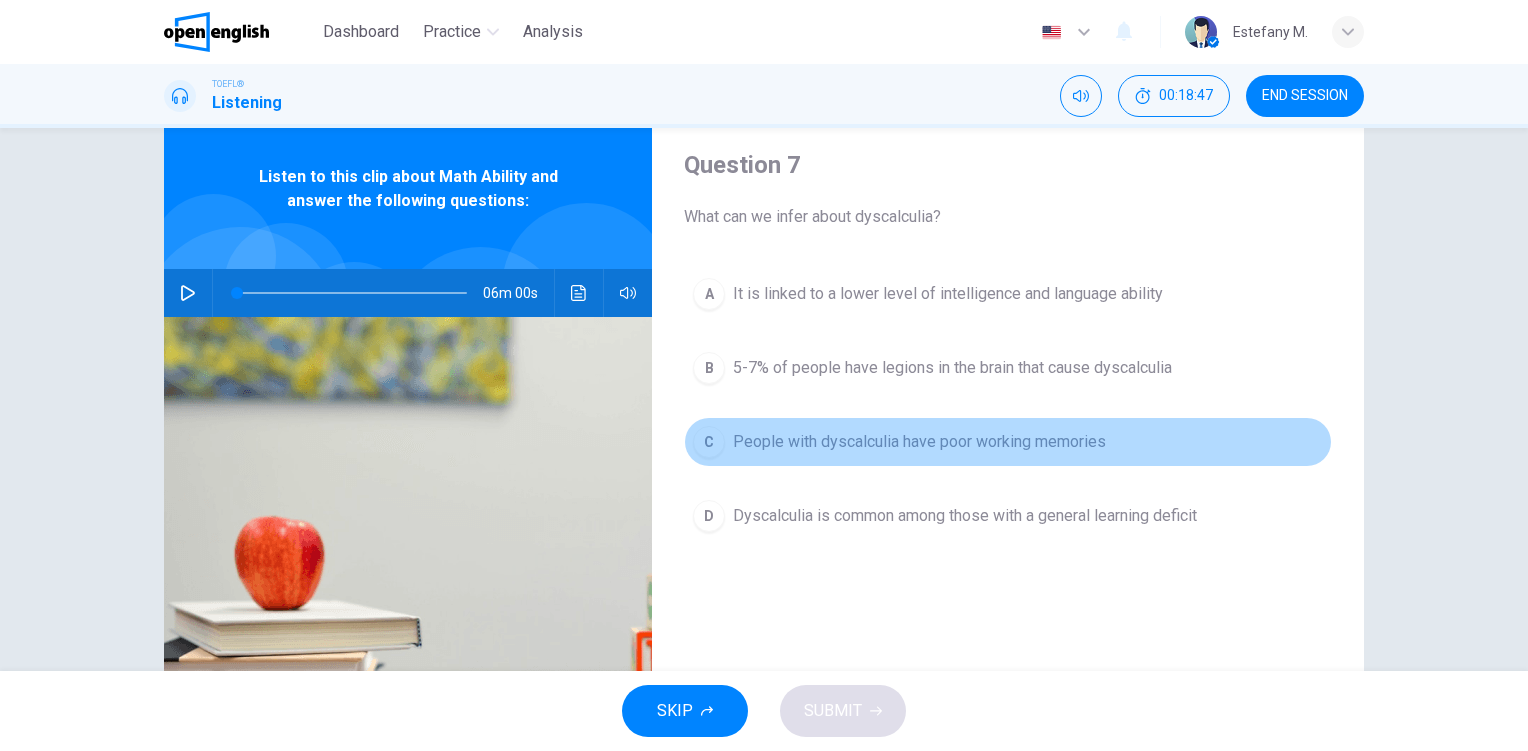 click on "People with dyscalculia have poor working memories" at bounding box center [948, 294] 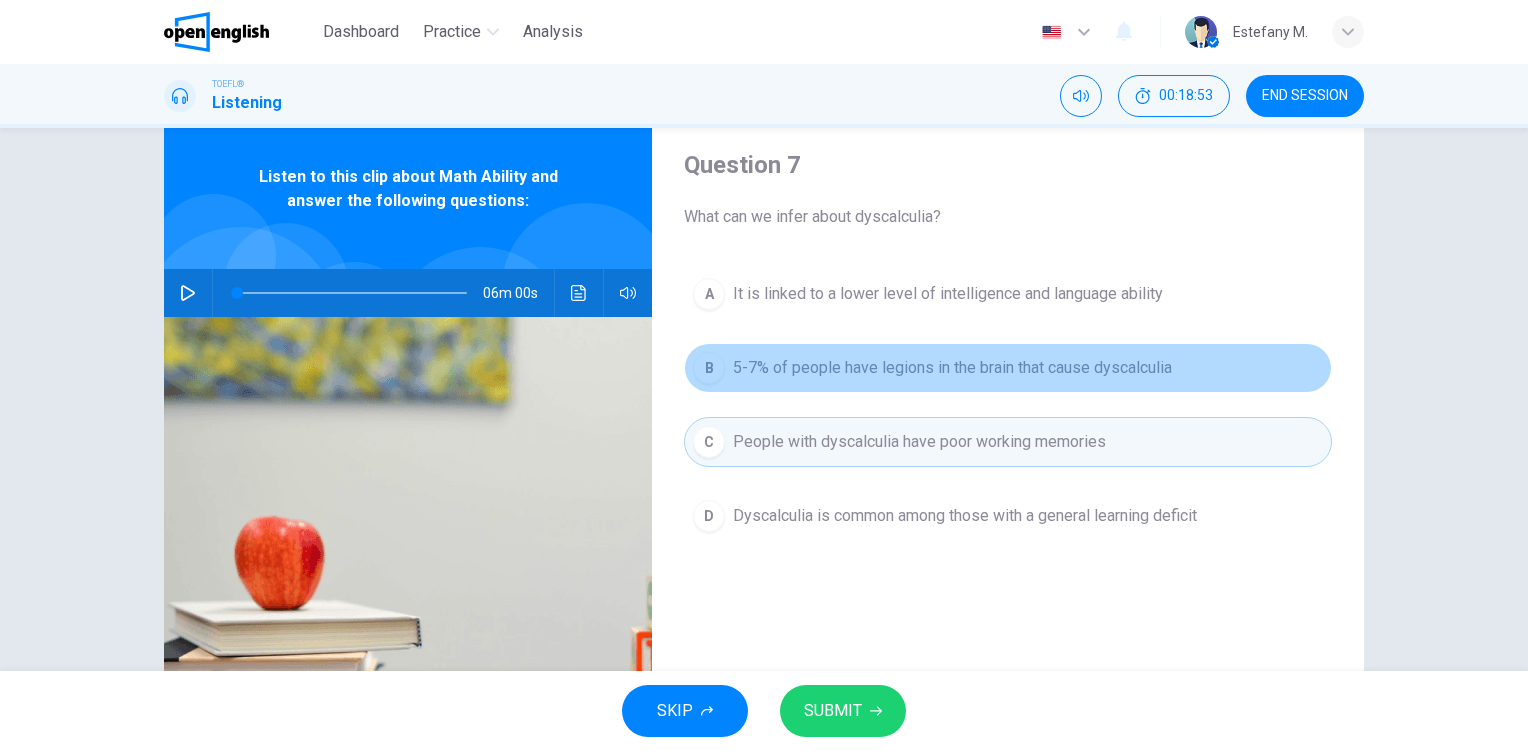 click on "5-7% of people have legions in the brain that cause dyscalculia" at bounding box center [948, 294] 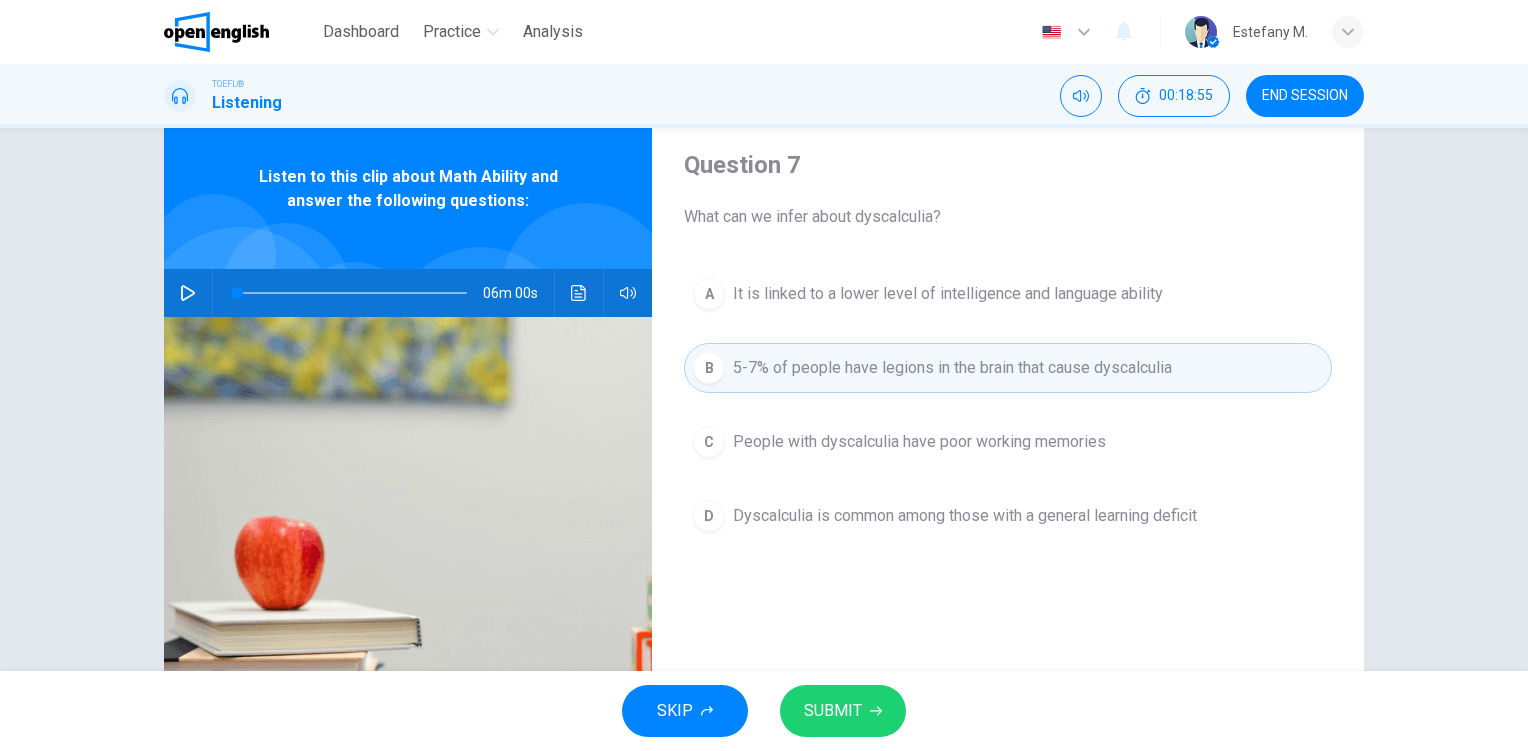 click on "SKIP SUBMIT" at bounding box center [764, 711] 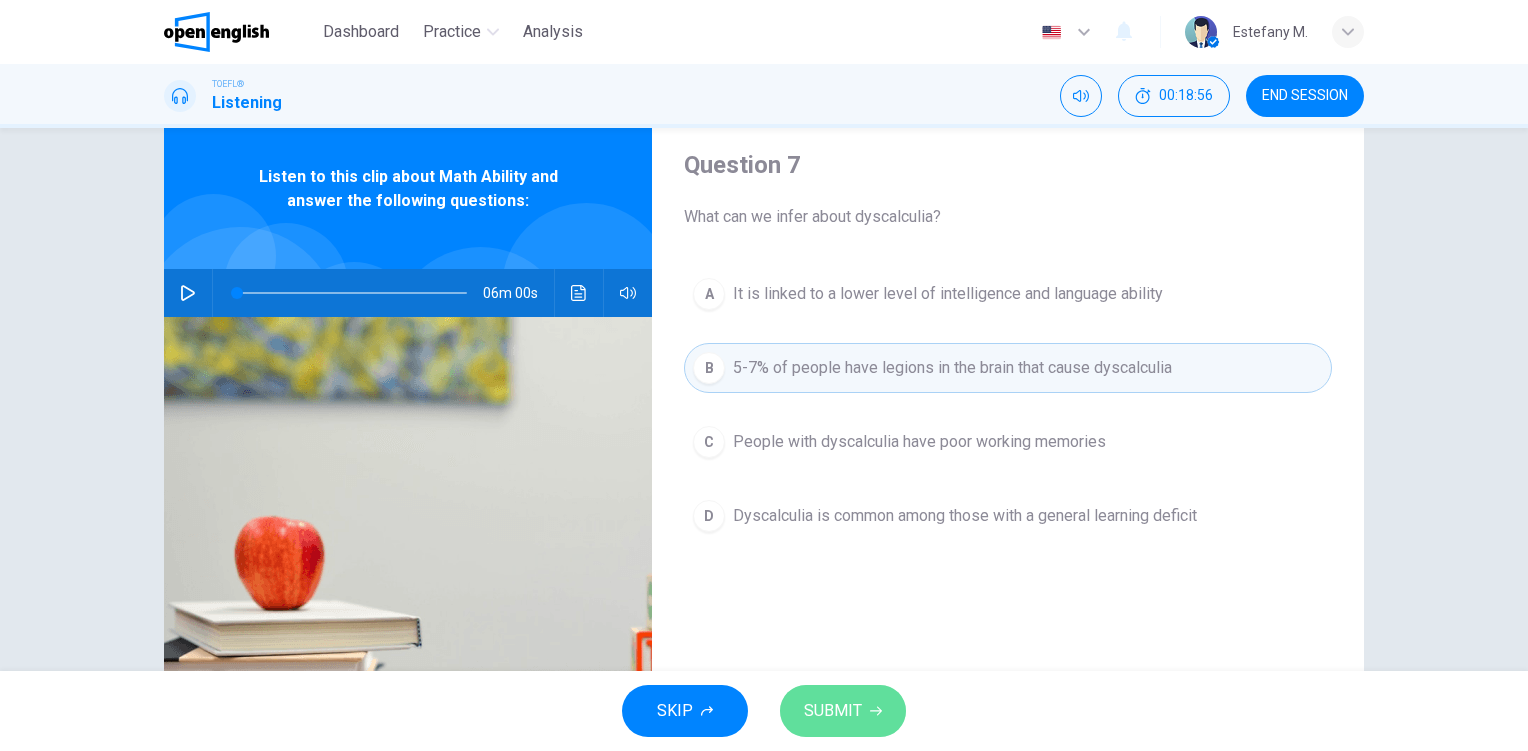 click on "SUBMIT" at bounding box center (833, 711) 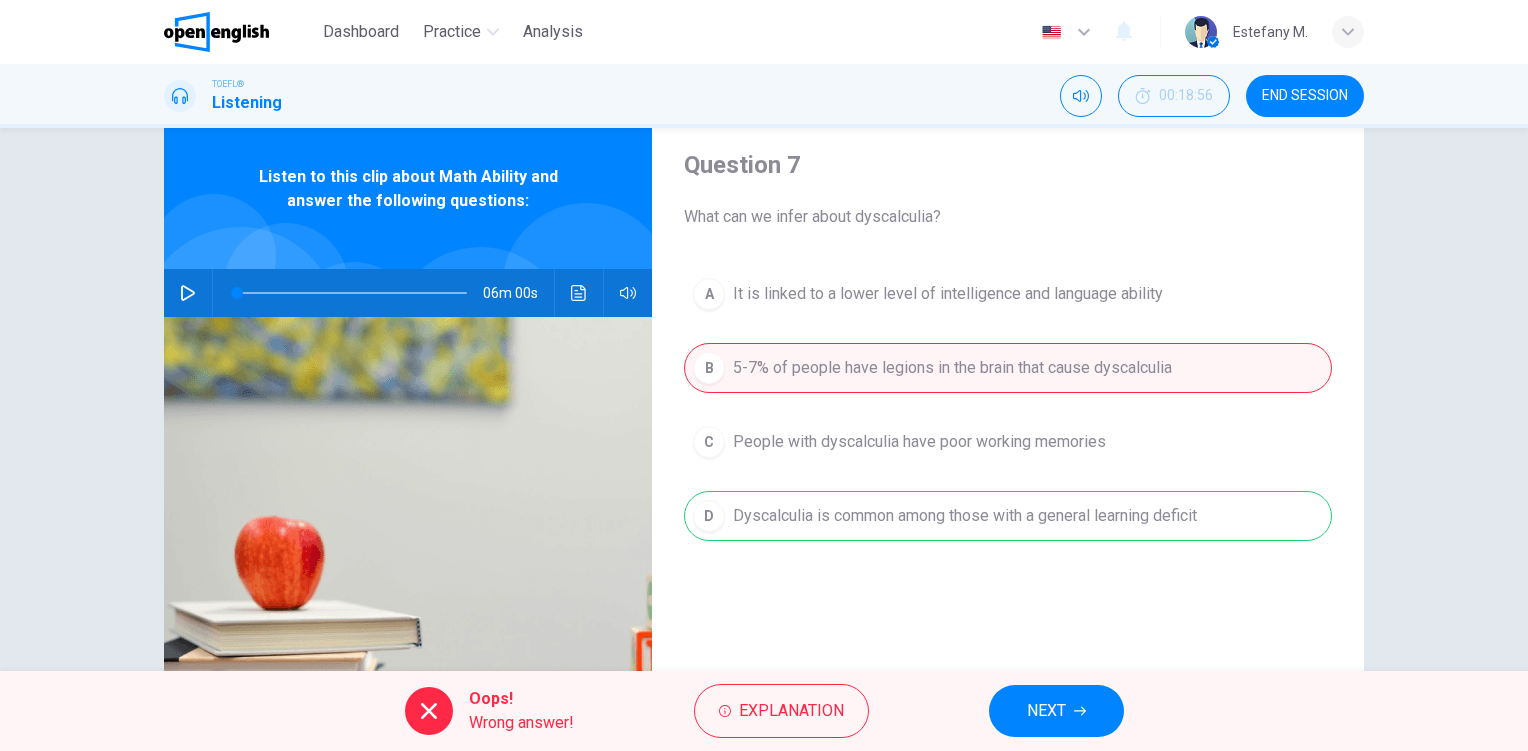 click on "NEXT" at bounding box center (1046, 711) 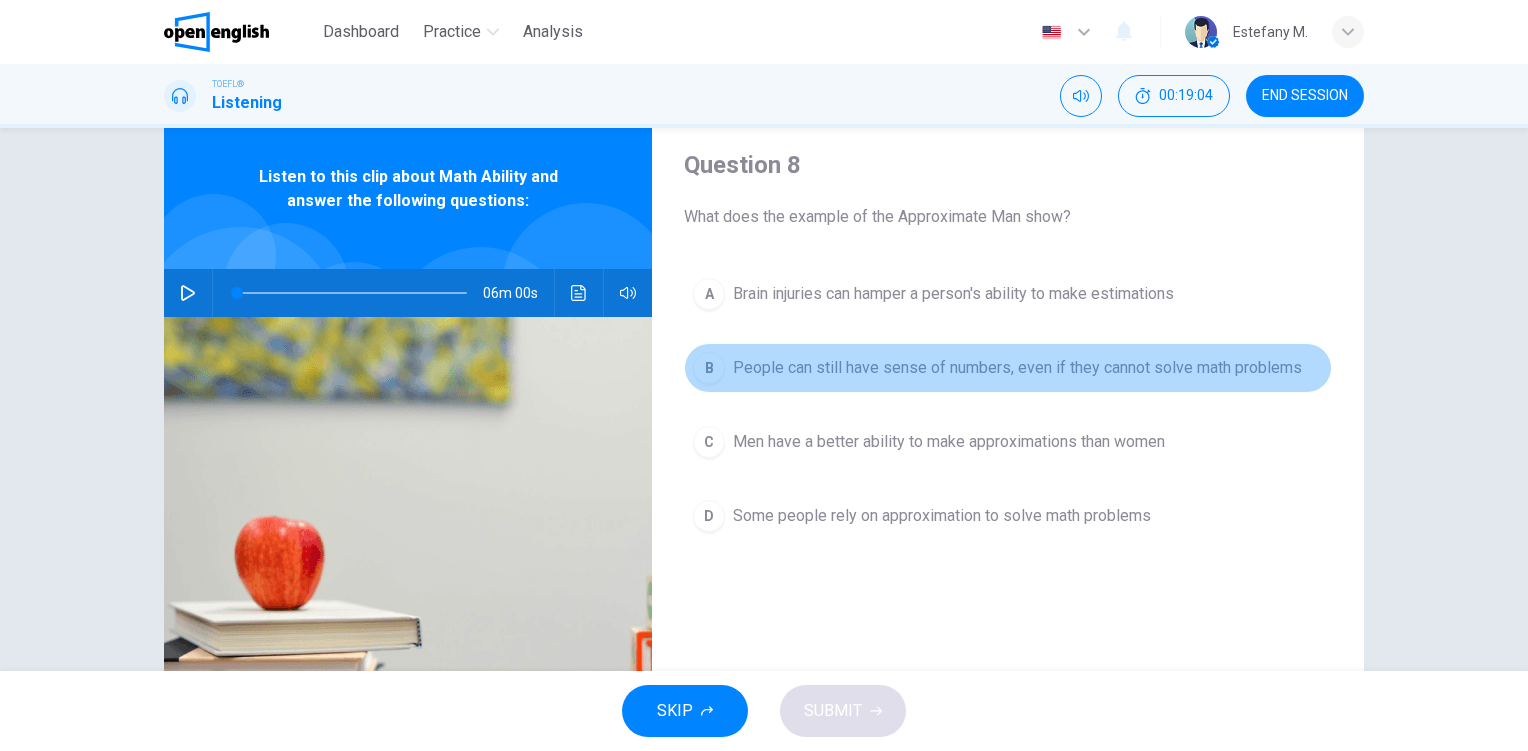 click on "B People can still have sense of numbers, even if they cannot solve math problems" at bounding box center (1008, 368) 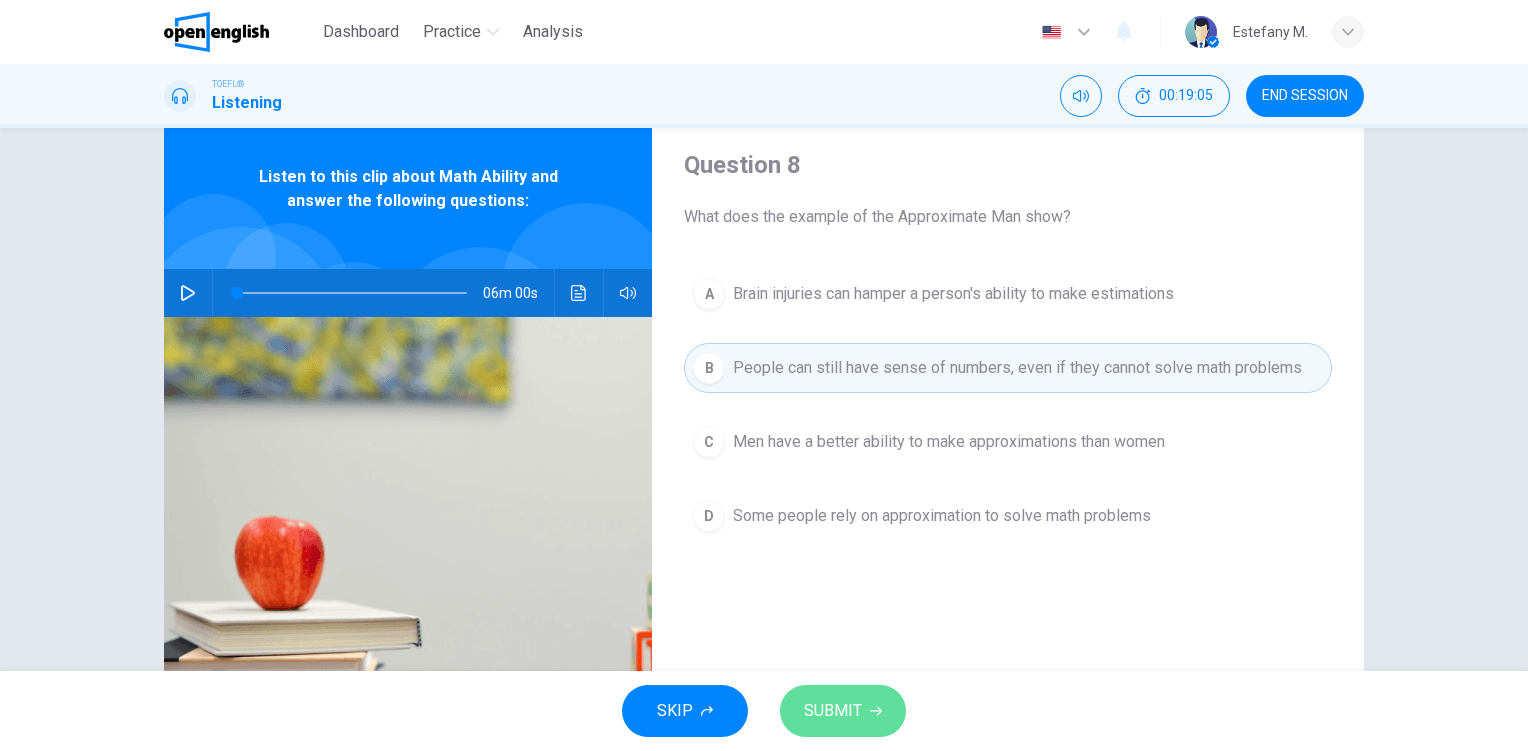 click on "SUBMIT" at bounding box center [843, 711] 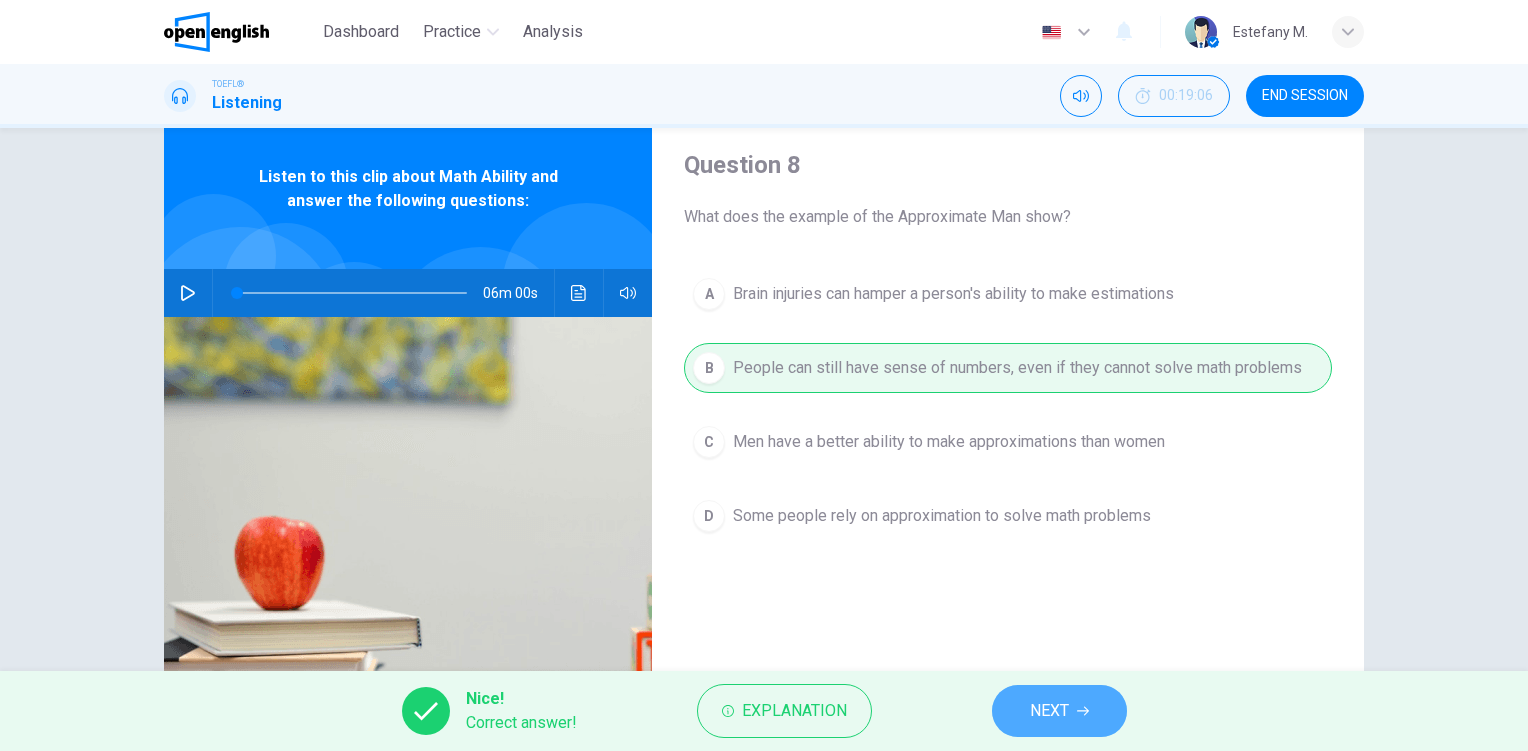 click on "NEXT" at bounding box center (1059, 711) 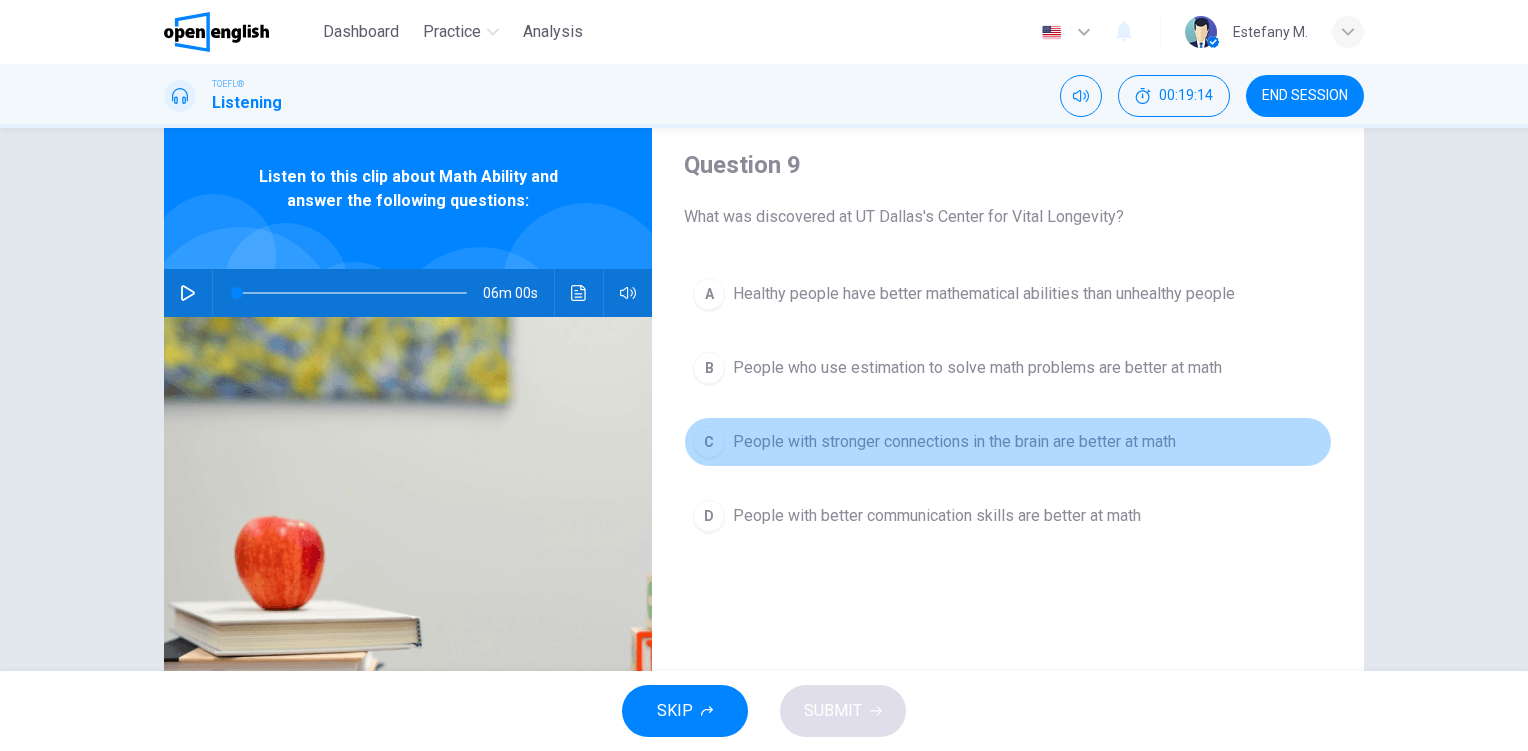 click on "C People with stronger connections in the brain are better at math" at bounding box center [1008, 442] 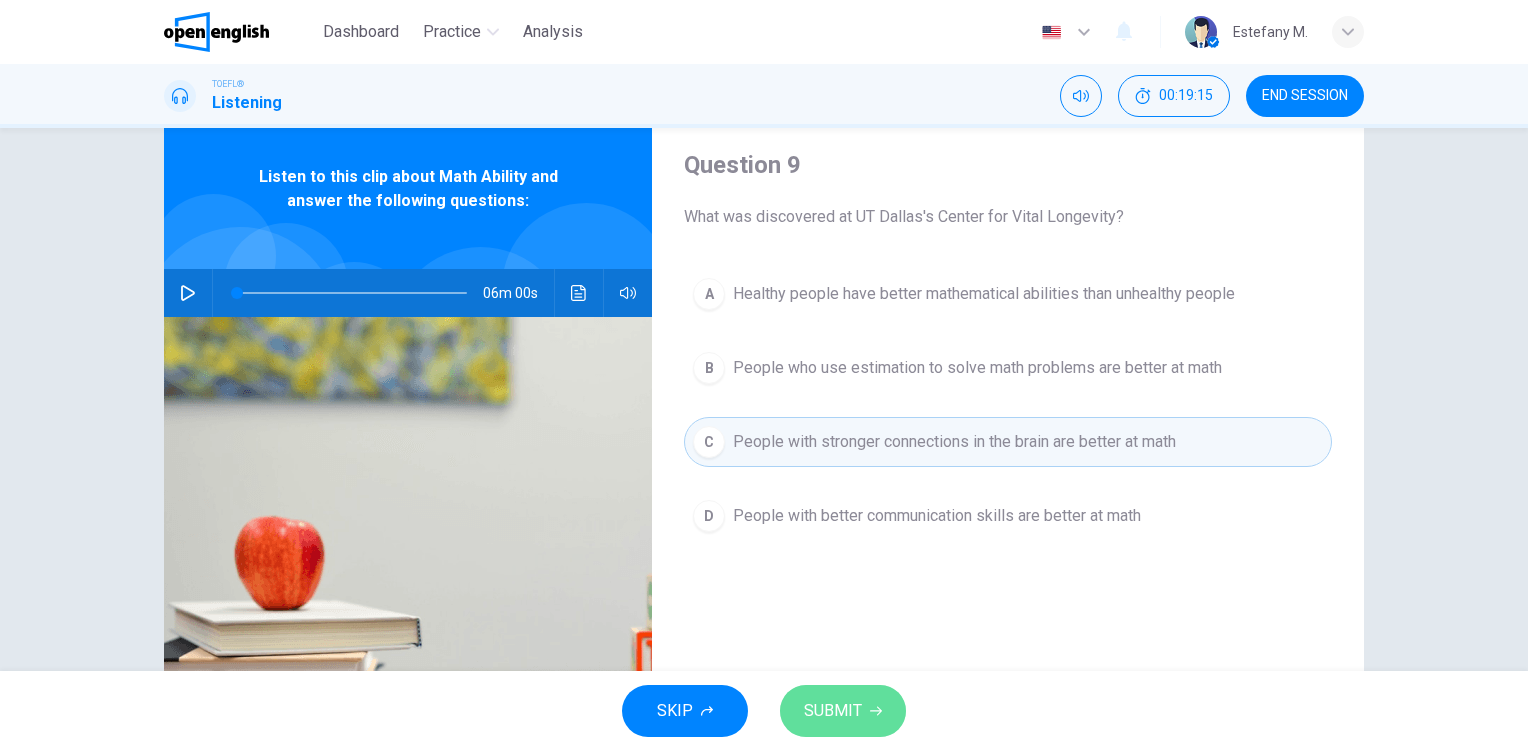 click on "SUBMIT" at bounding box center [843, 711] 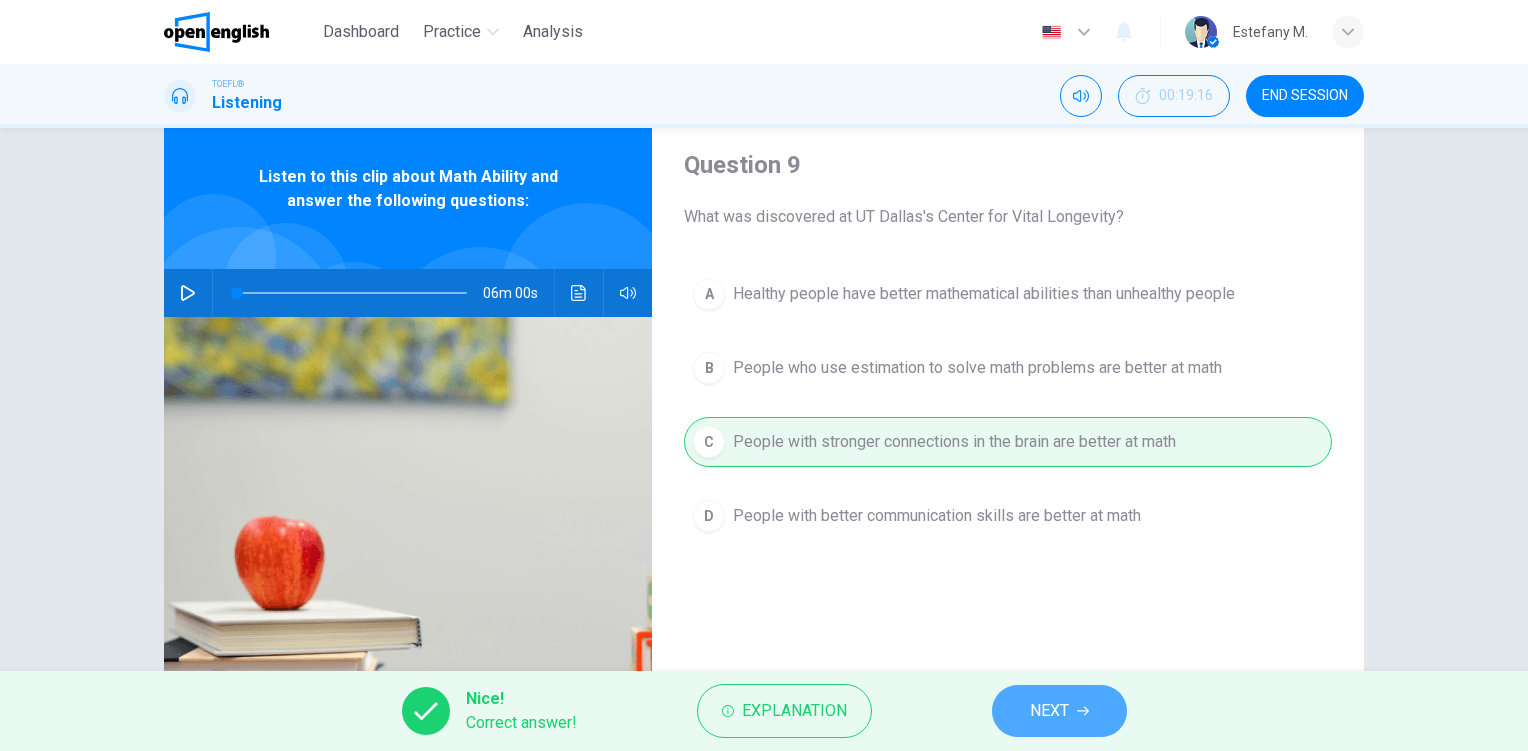 click on "NEXT" at bounding box center [1059, 711] 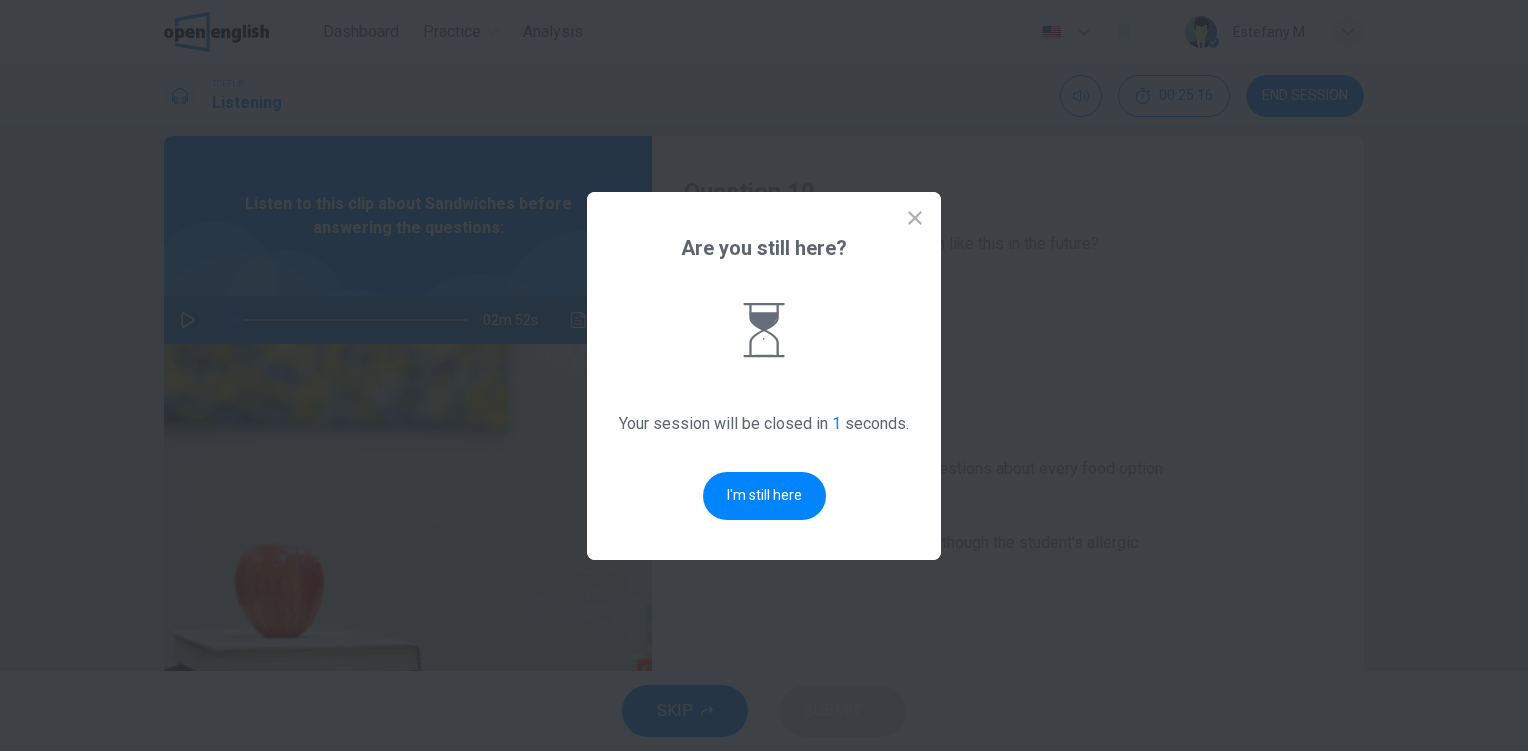 scroll, scrollTop: 0, scrollLeft: 0, axis: both 